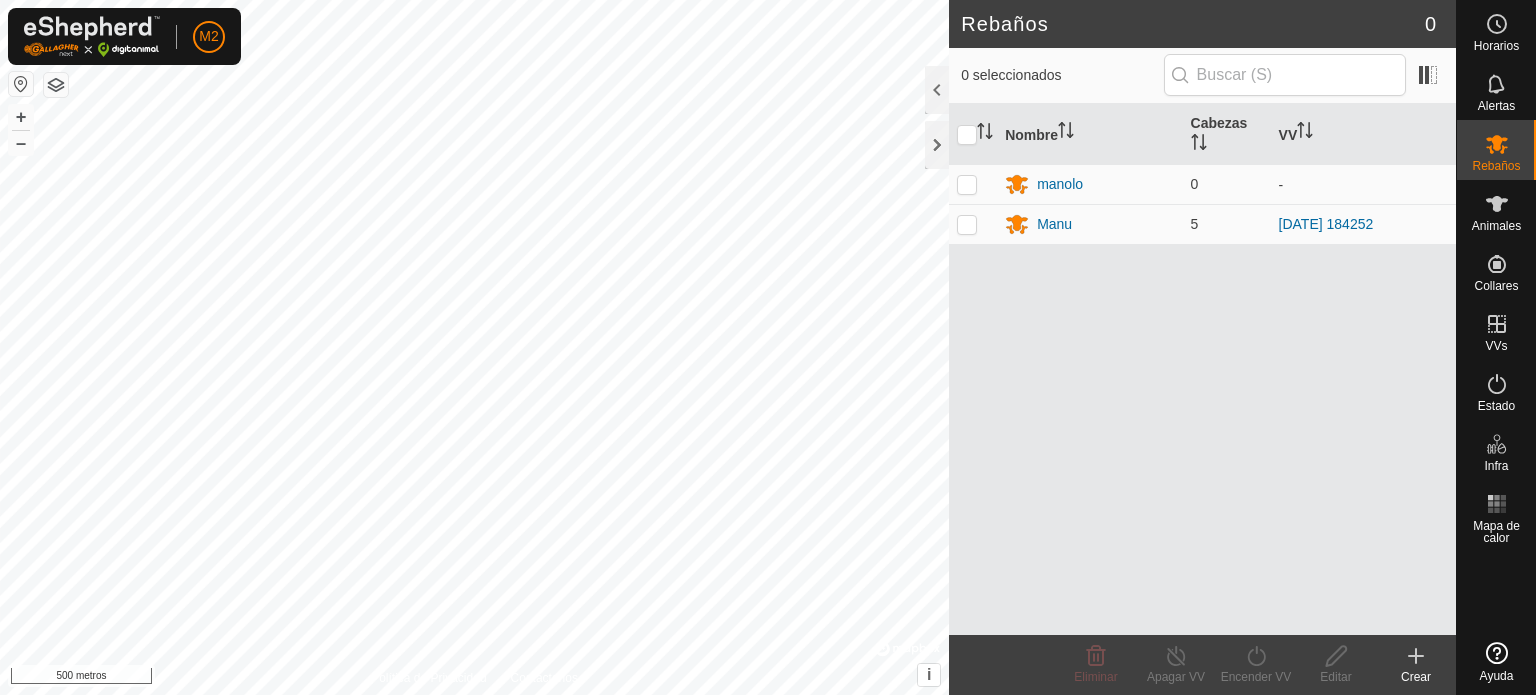 scroll, scrollTop: 0, scrollLeft: 0, axis: both 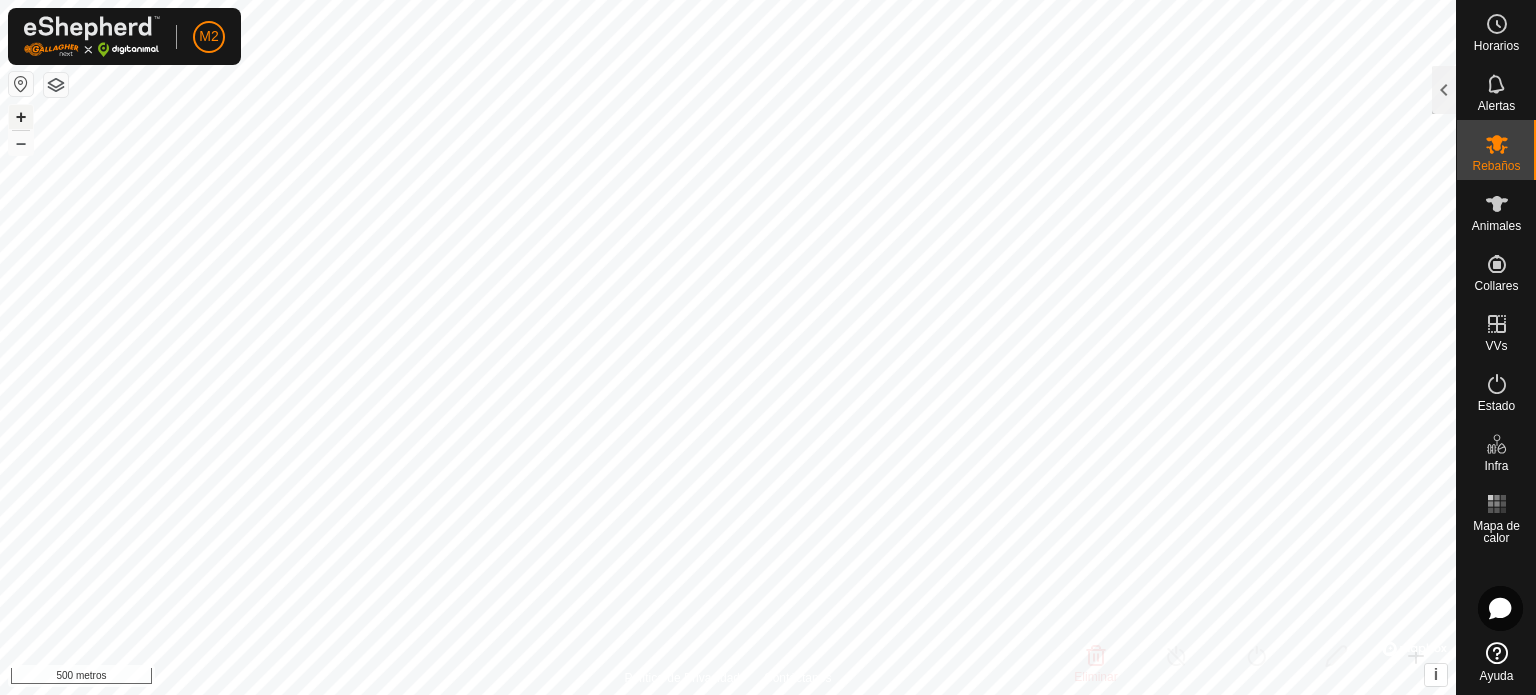 click on "+" at bounding box center (21, 116) 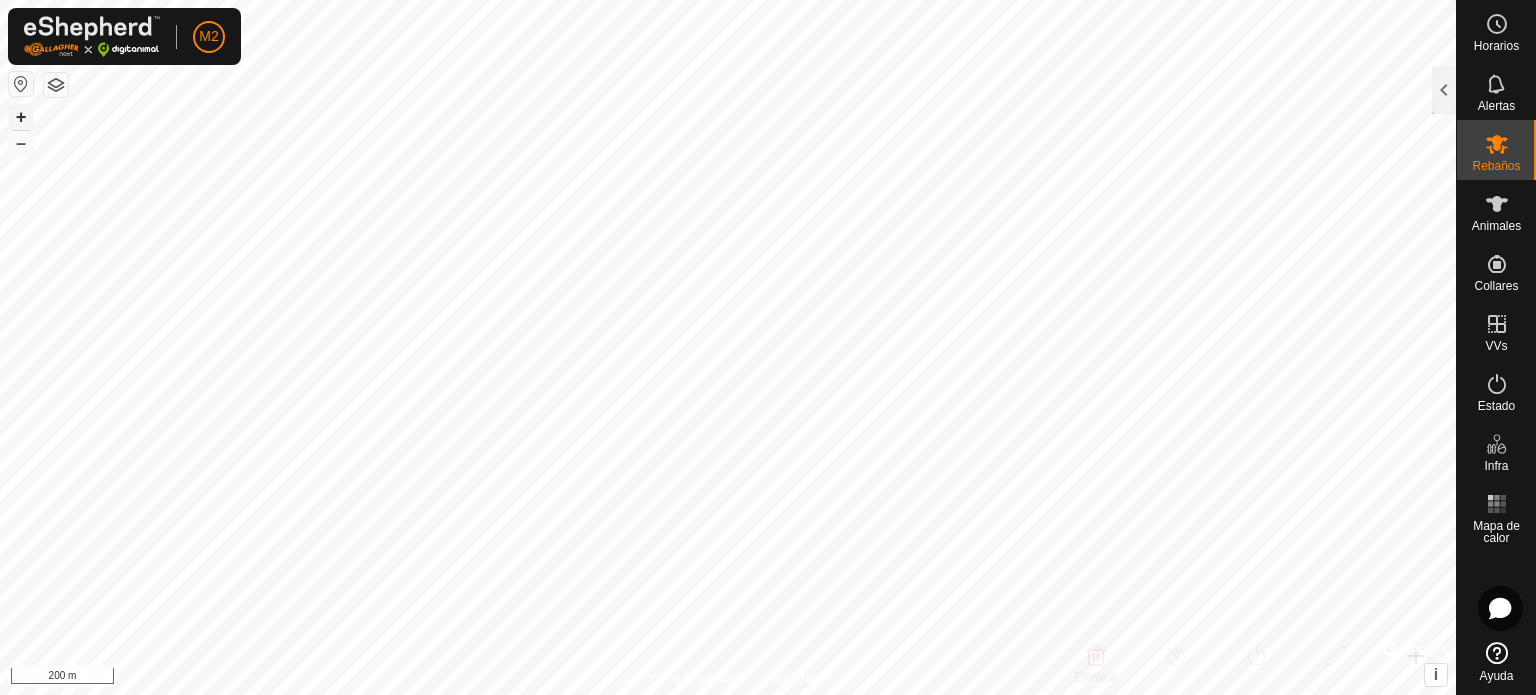 click on "+" at bounding box center [21, 116] 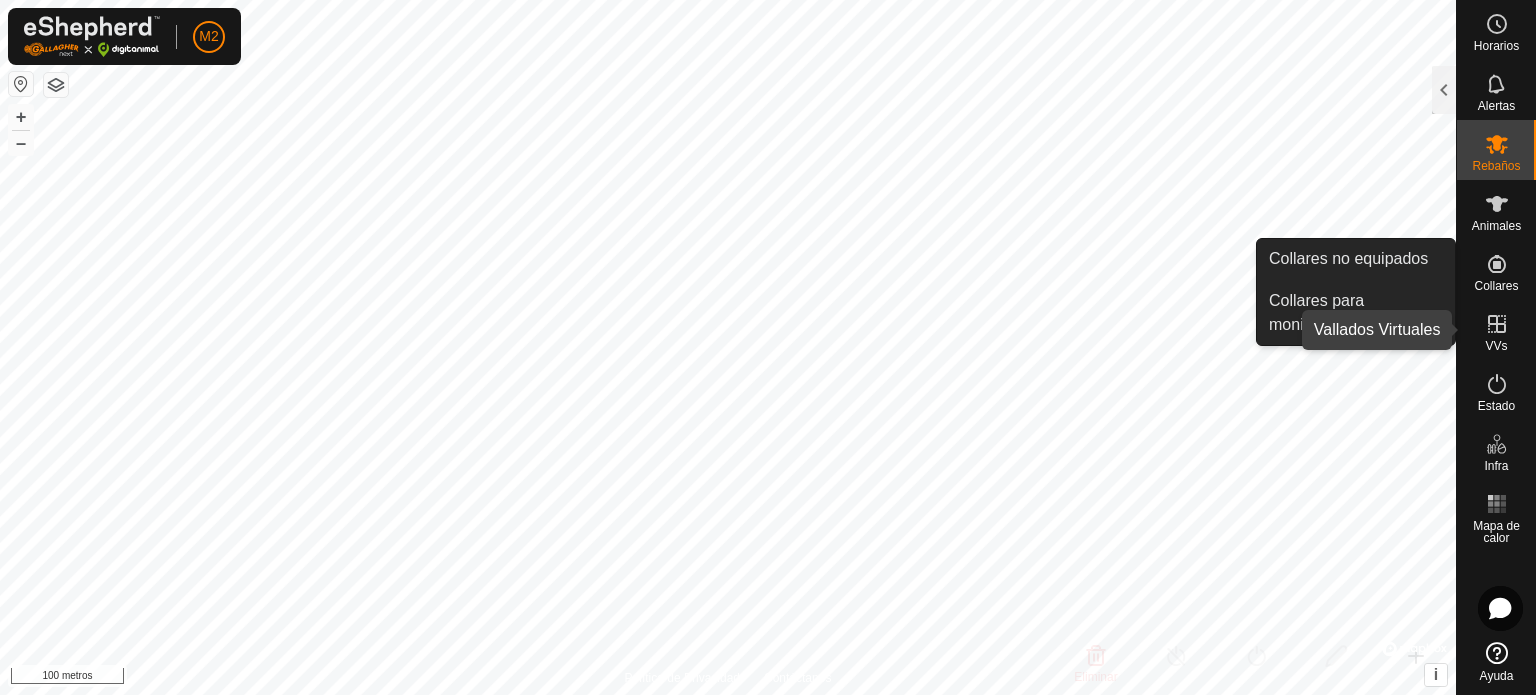 click at bounding box center [1497, 324] 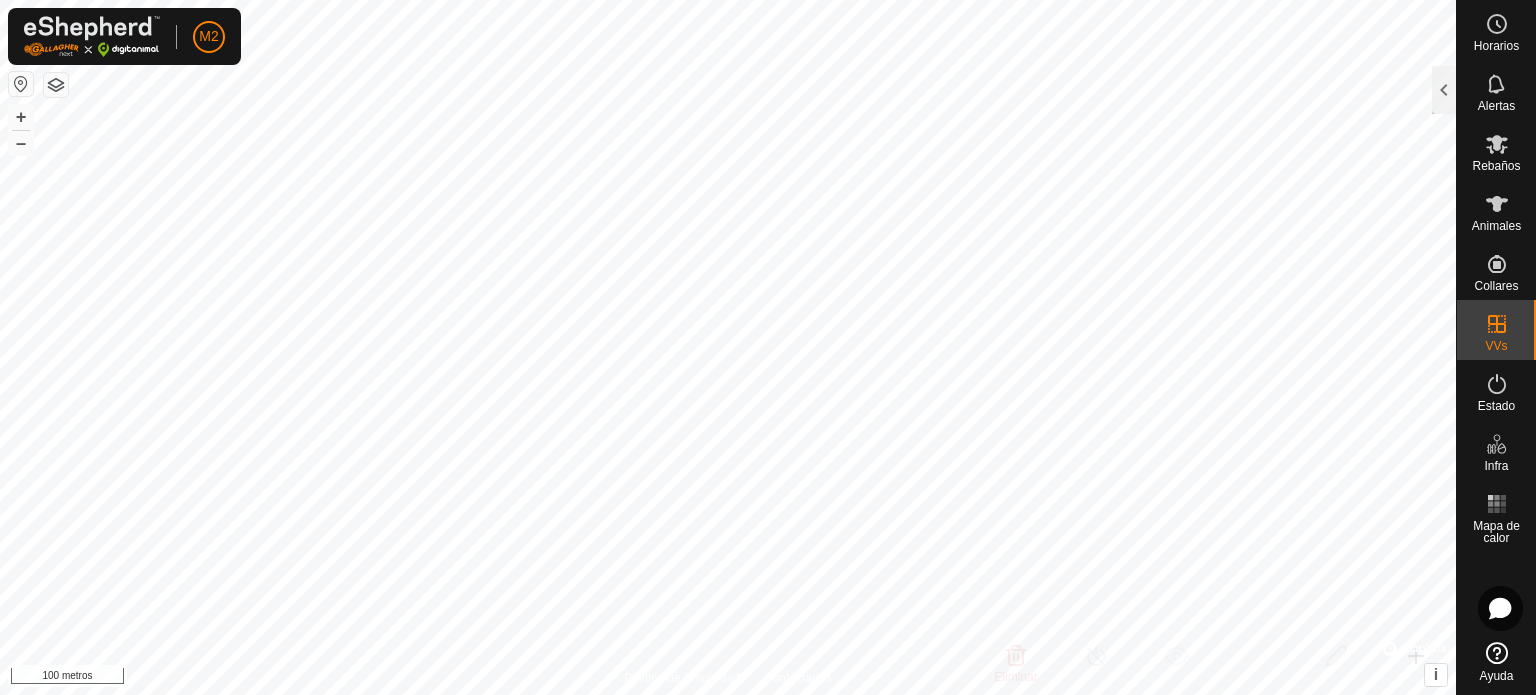 click 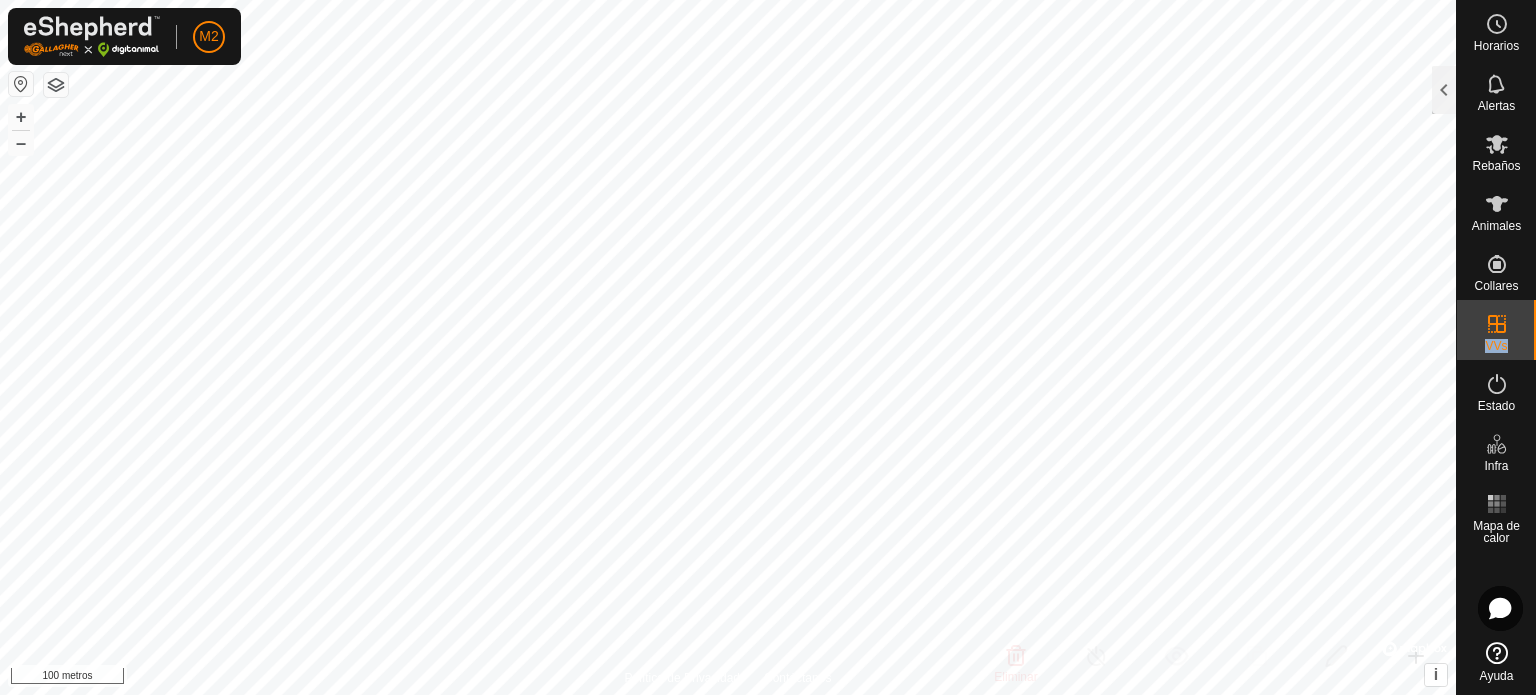 click 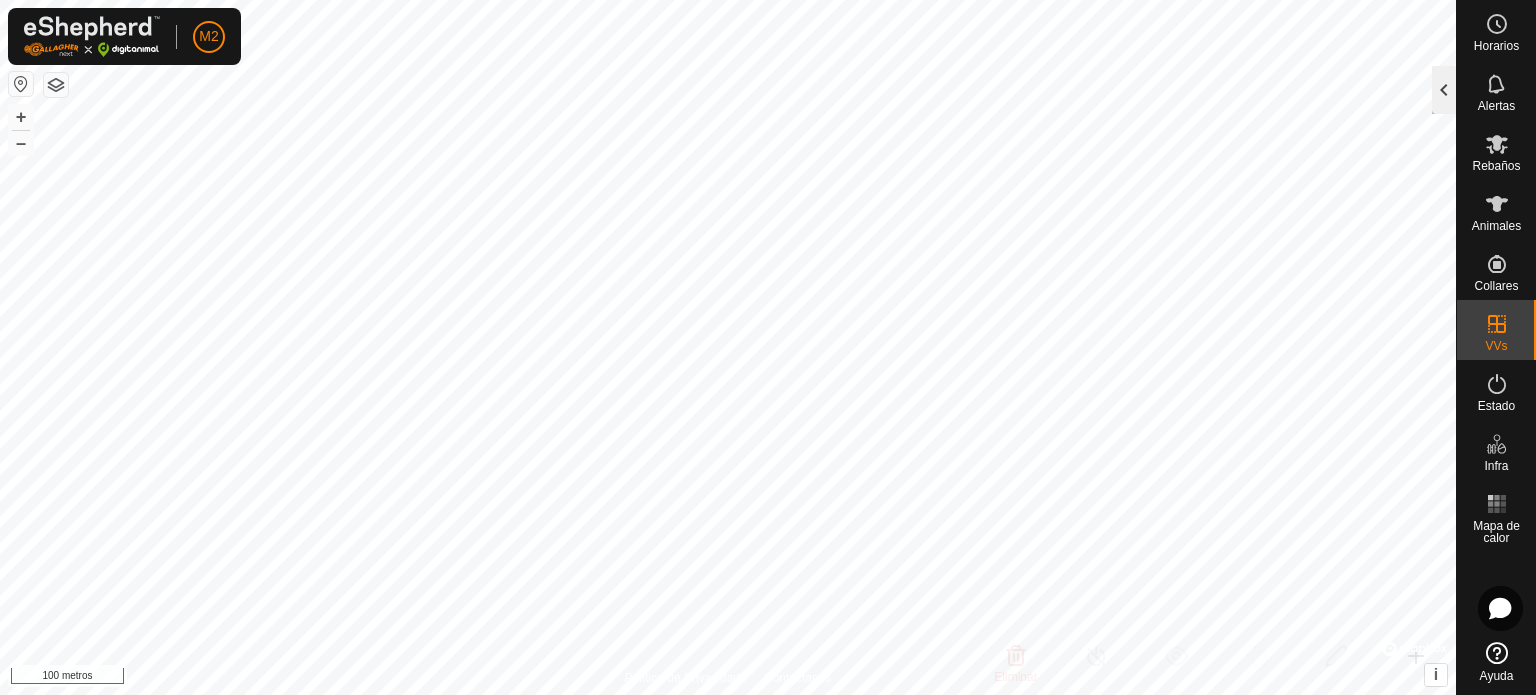 click 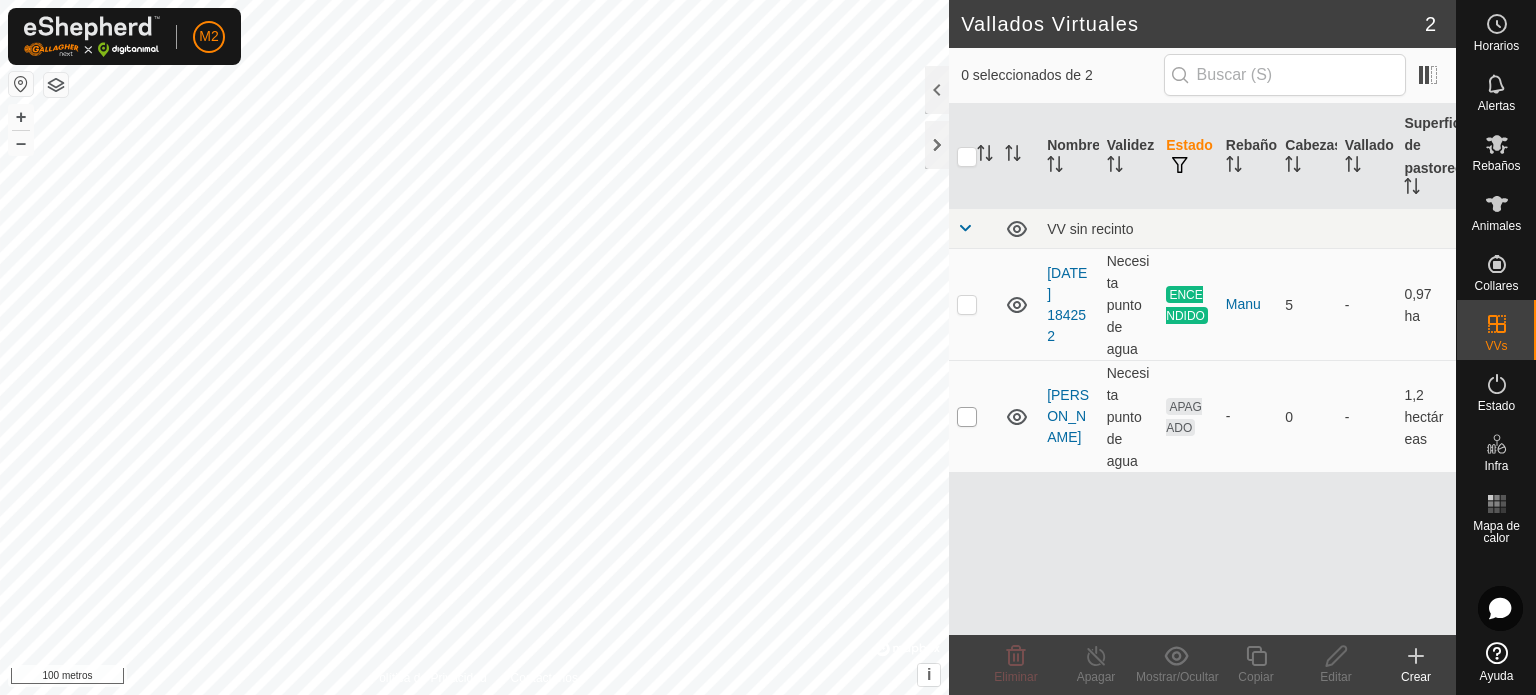 click at bounding box center (967, 417) 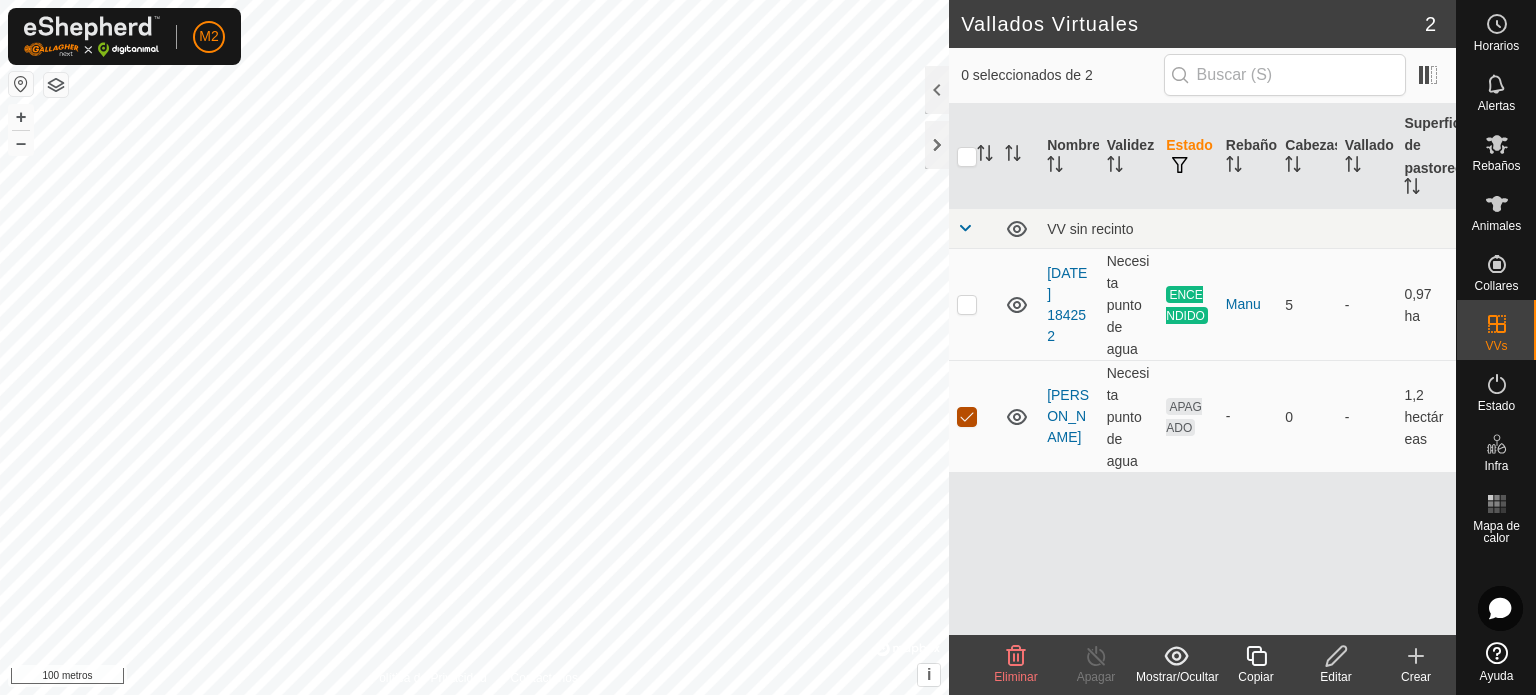 checkbox on "true" 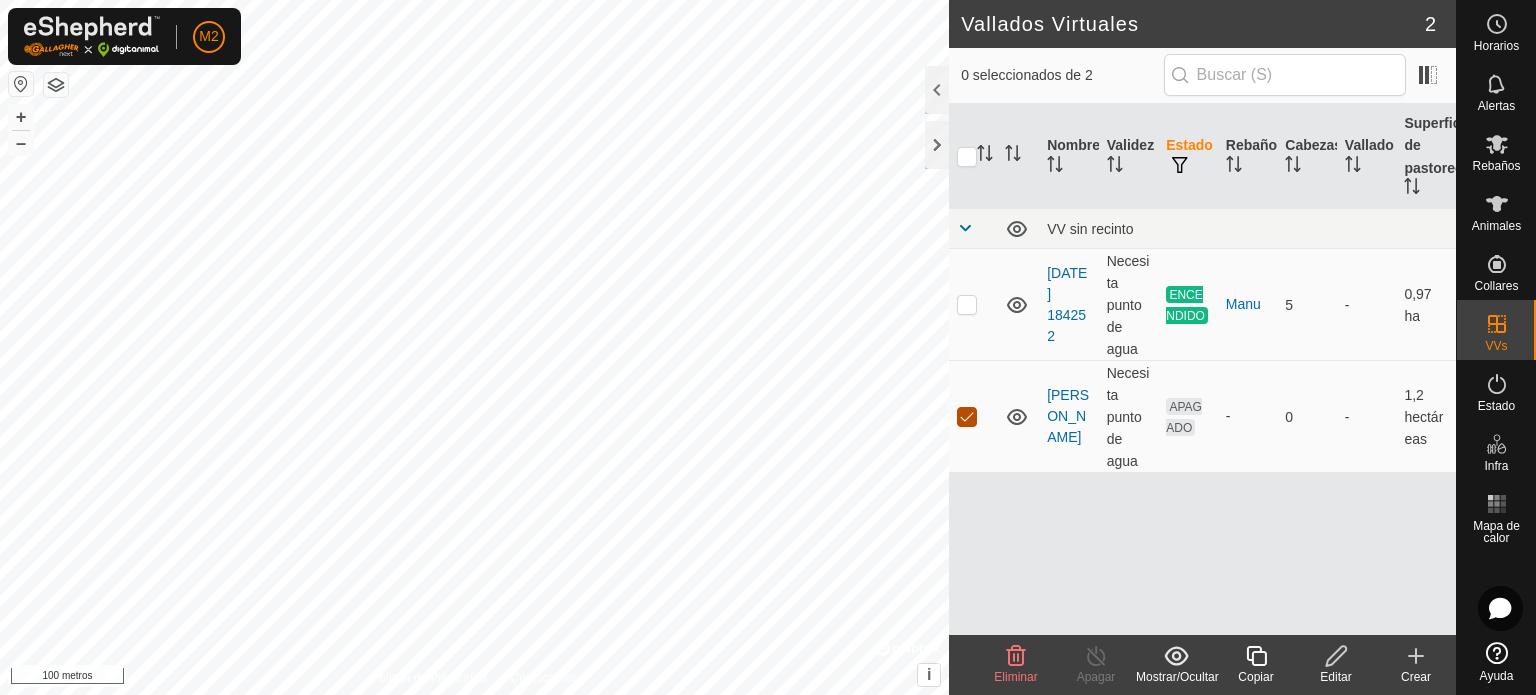 checkbox on "false" 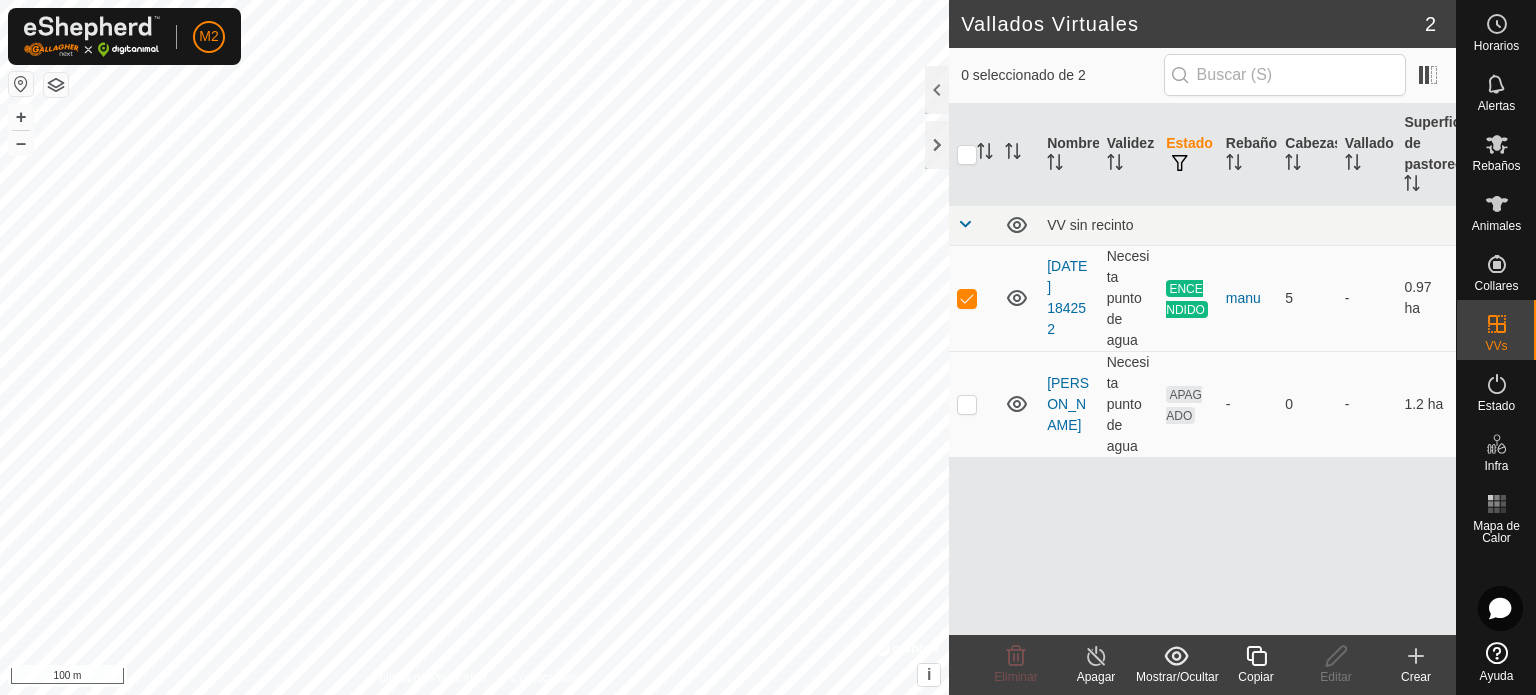 checkbox on "false" 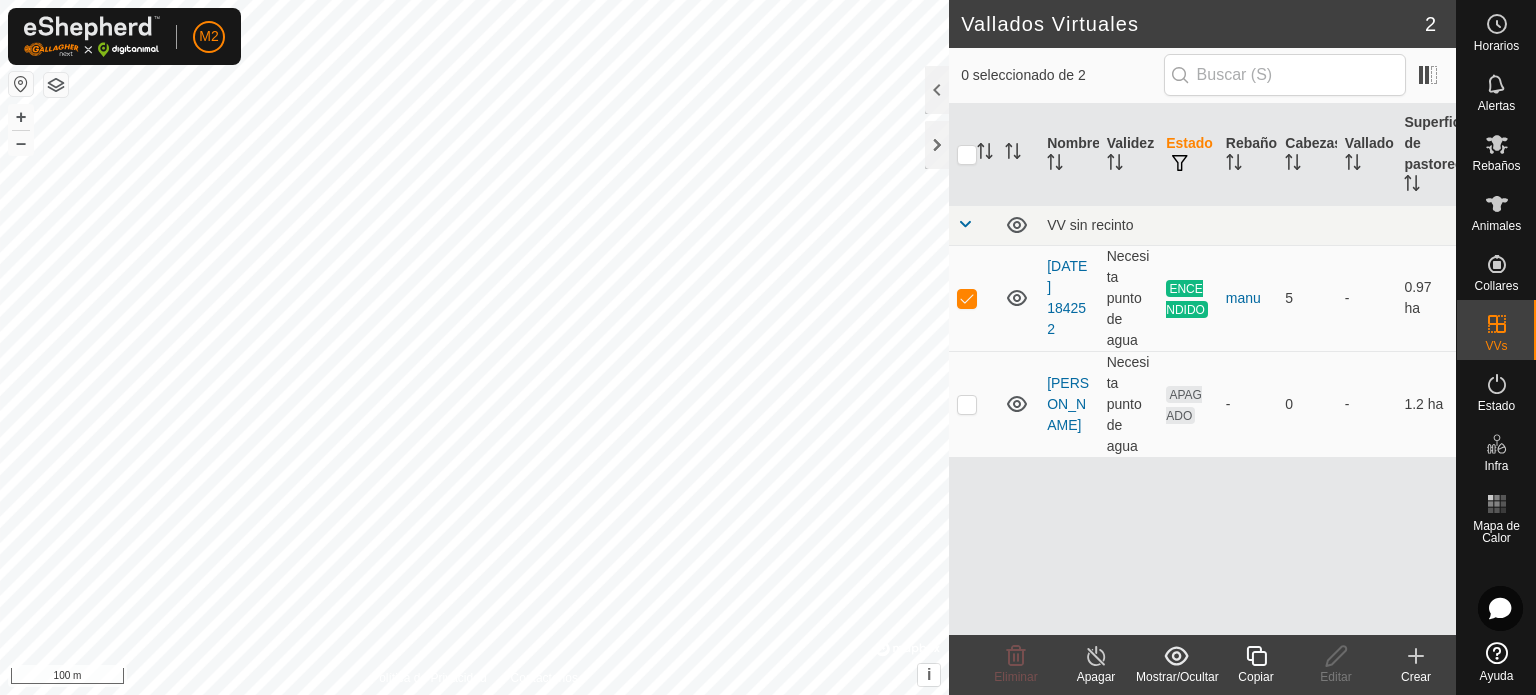 checkbox on "true" 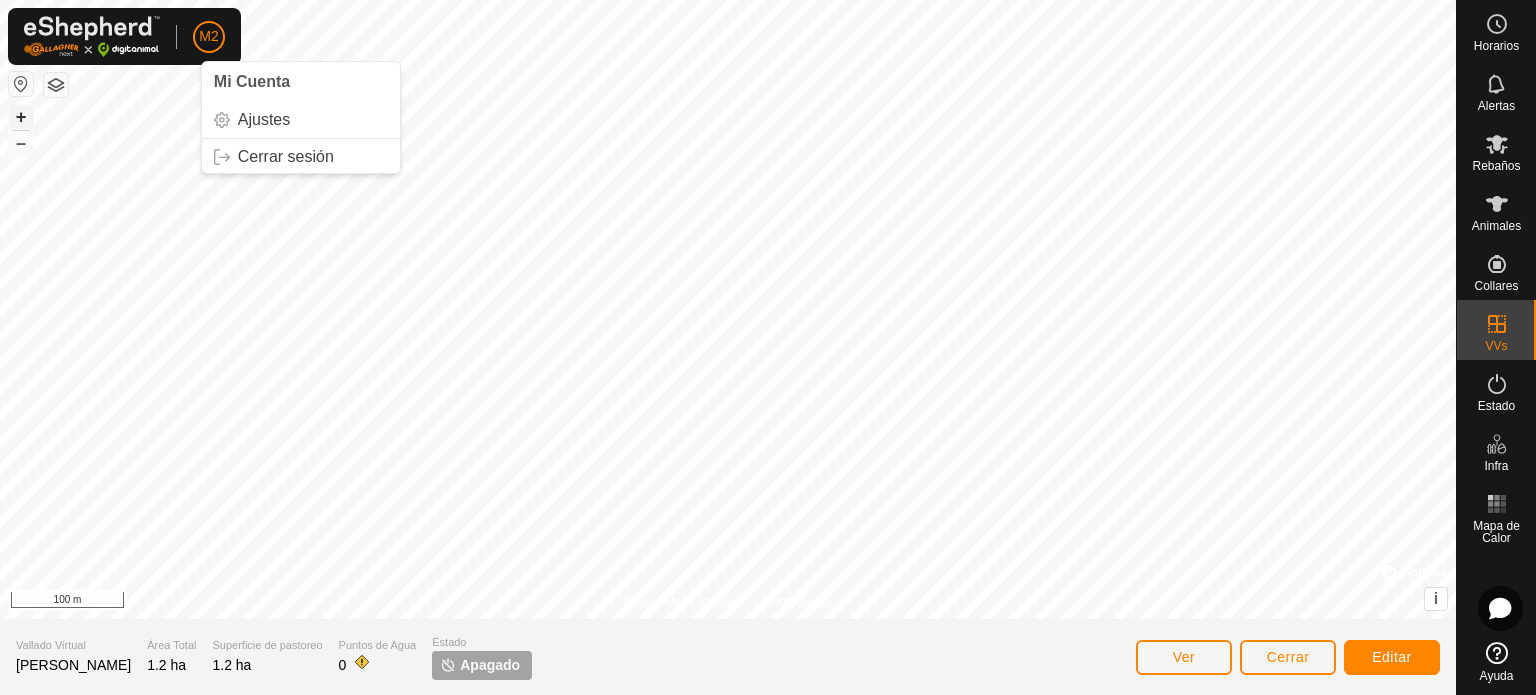 click on "+" at bounding box center (21, 117) 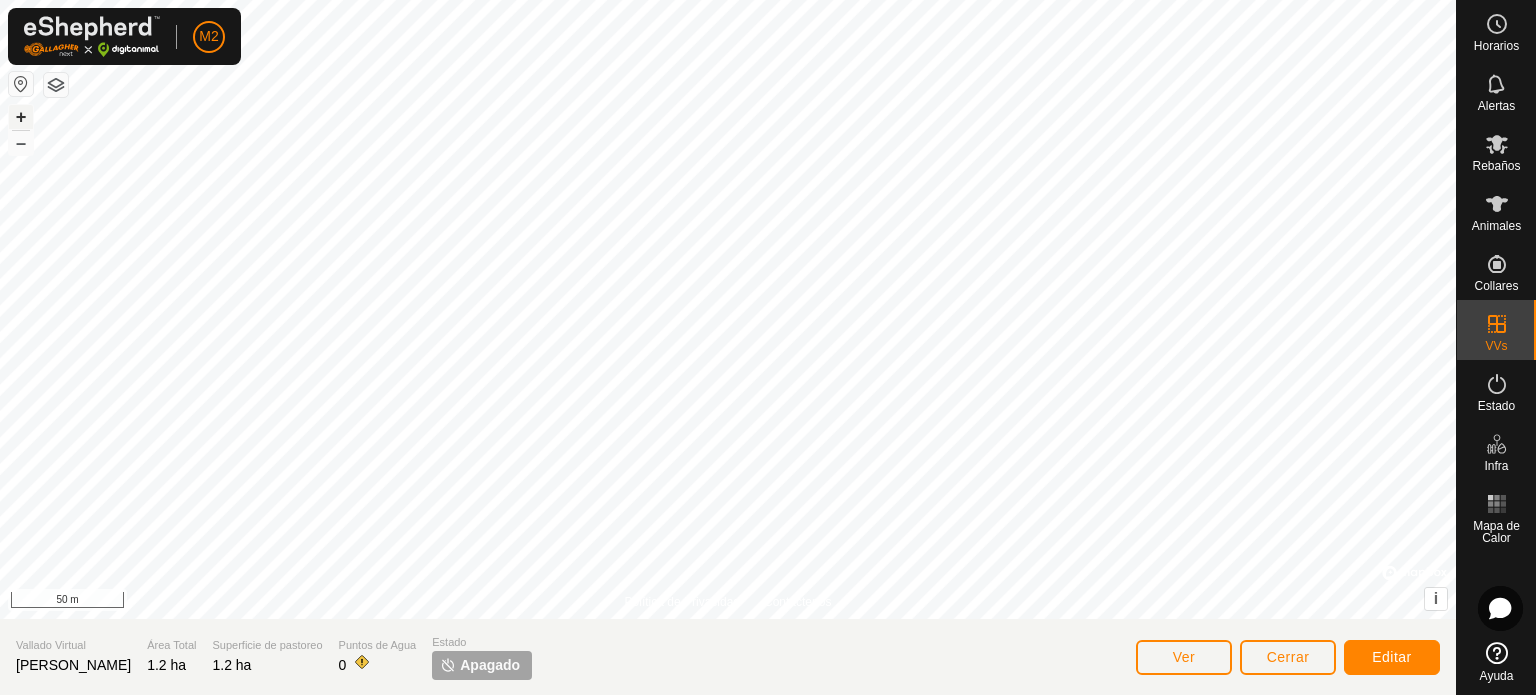 click on "+" at bounding box center (21, 117) 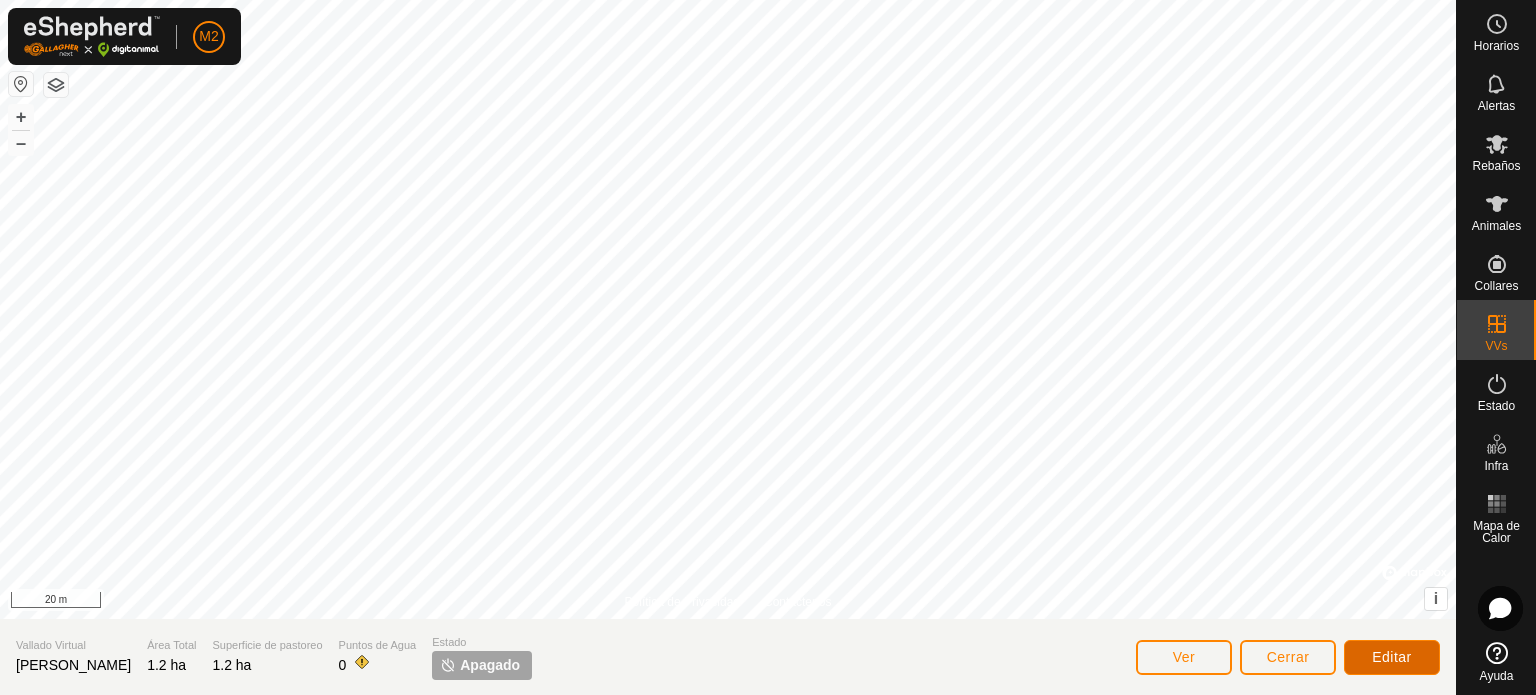click on "Editar" 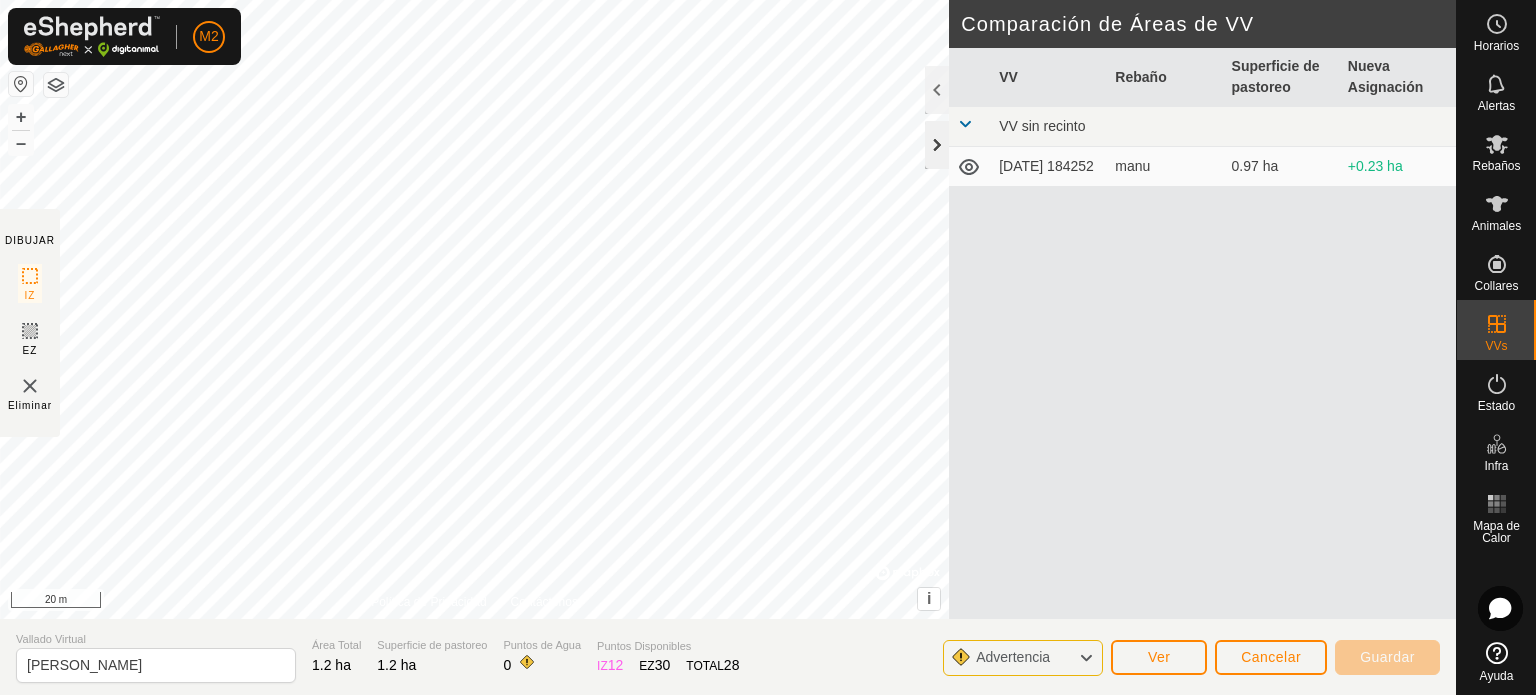 click 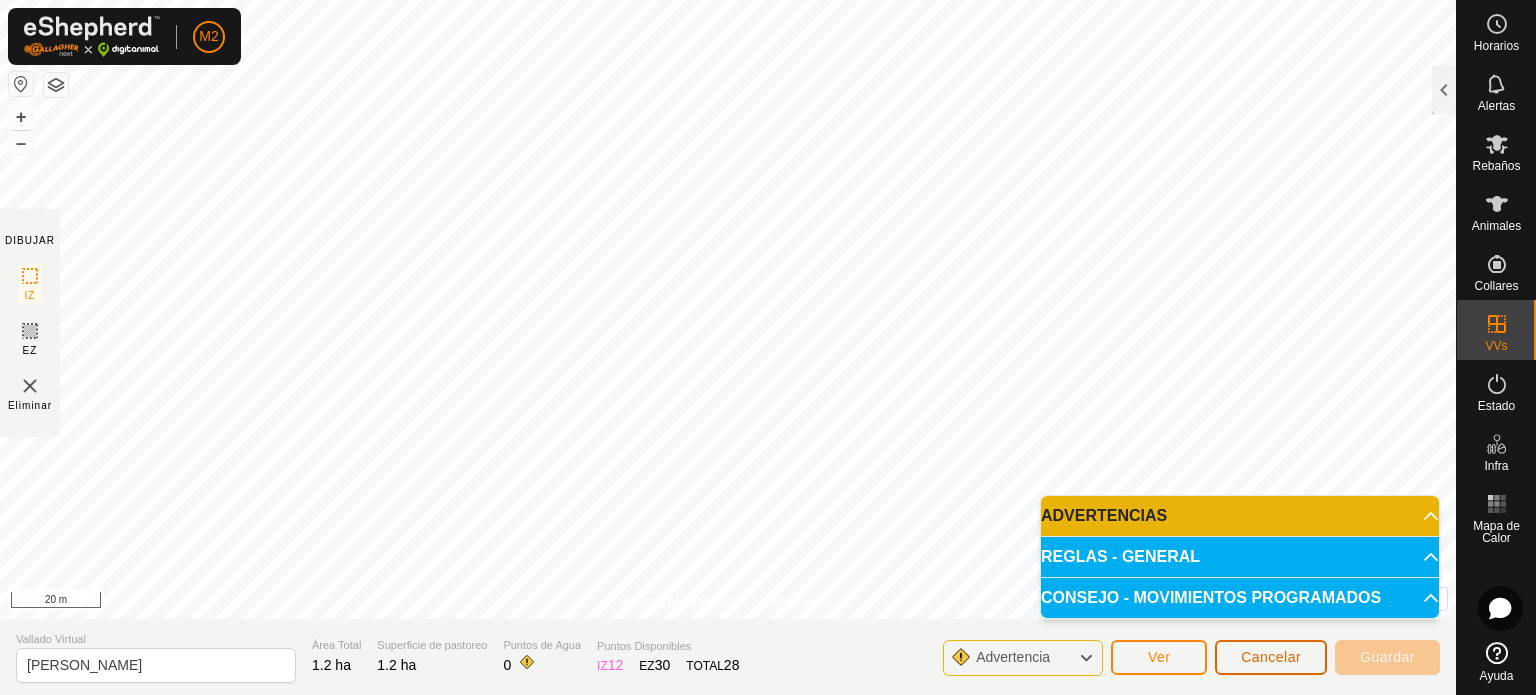 click on "Cancelar" 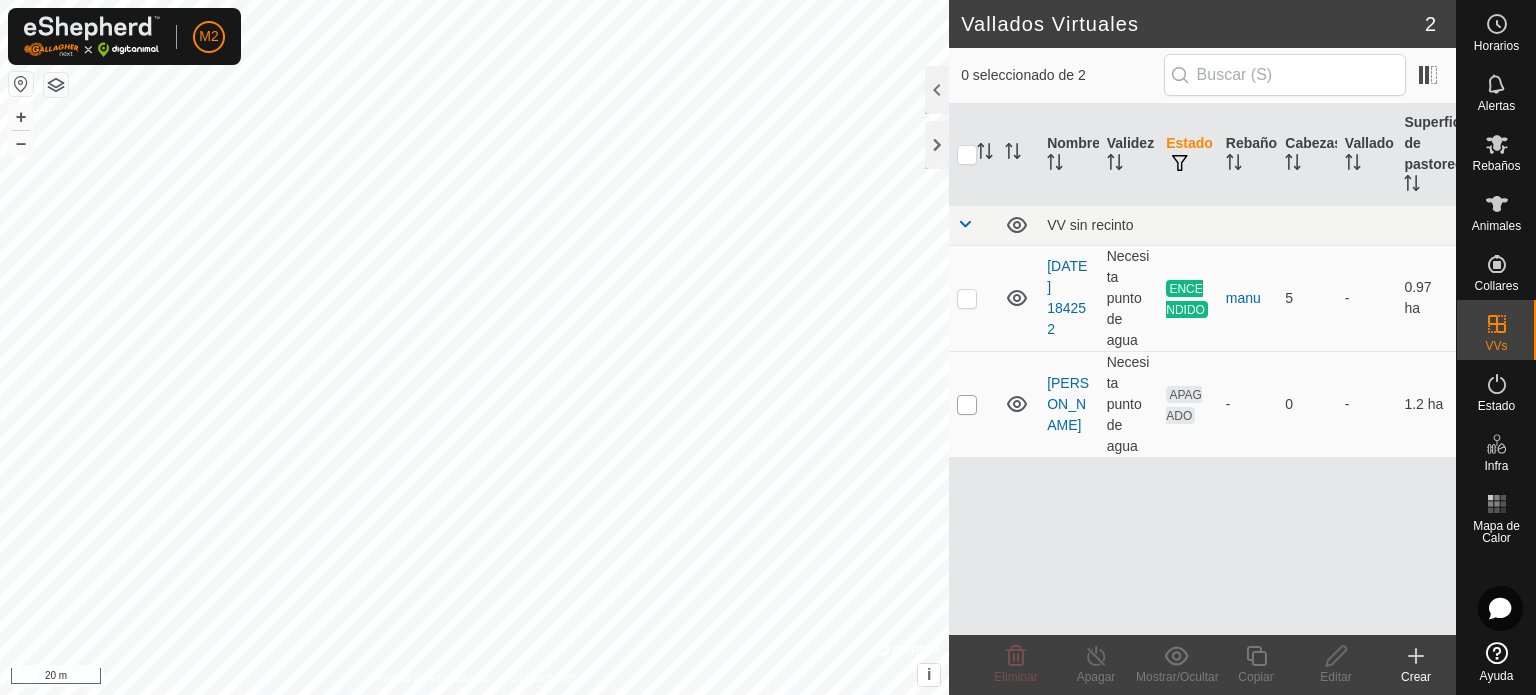 click at bounding box center [967, 405] 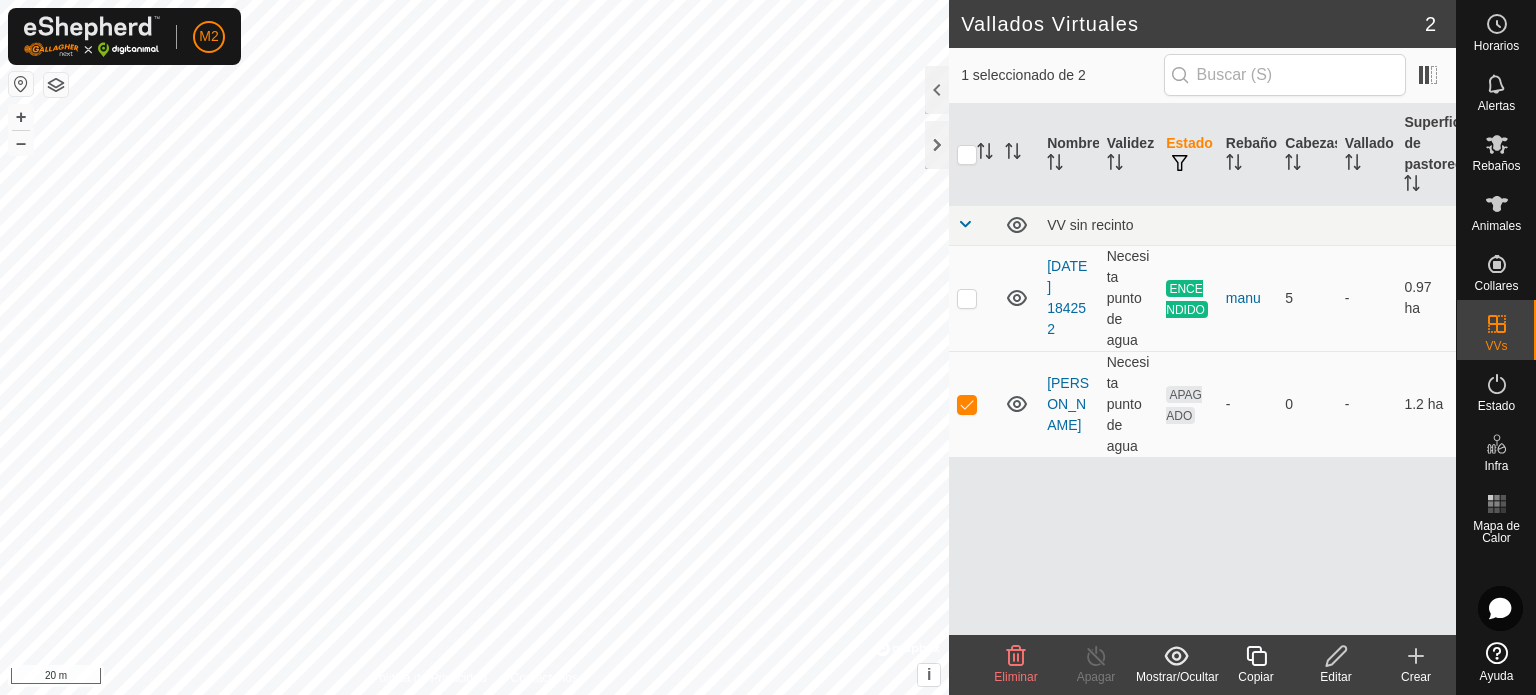 click 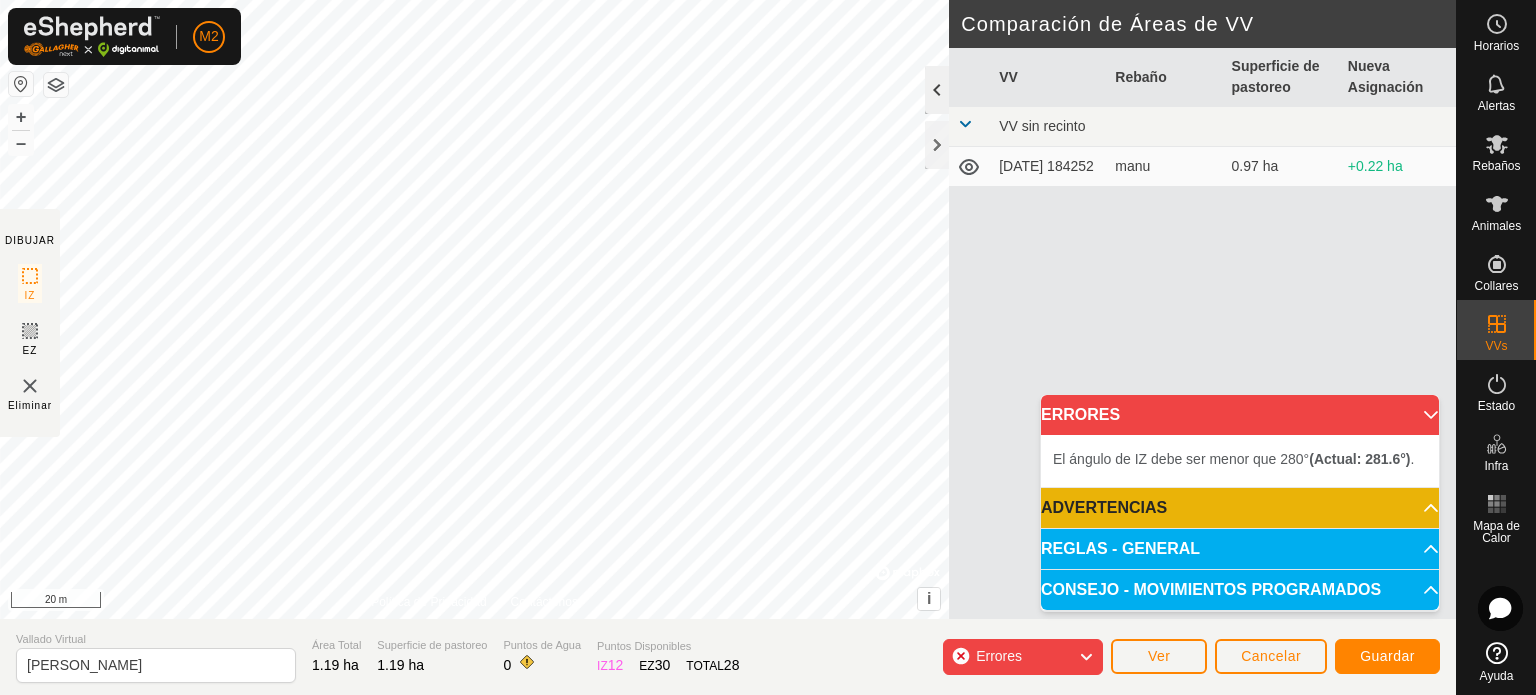 click 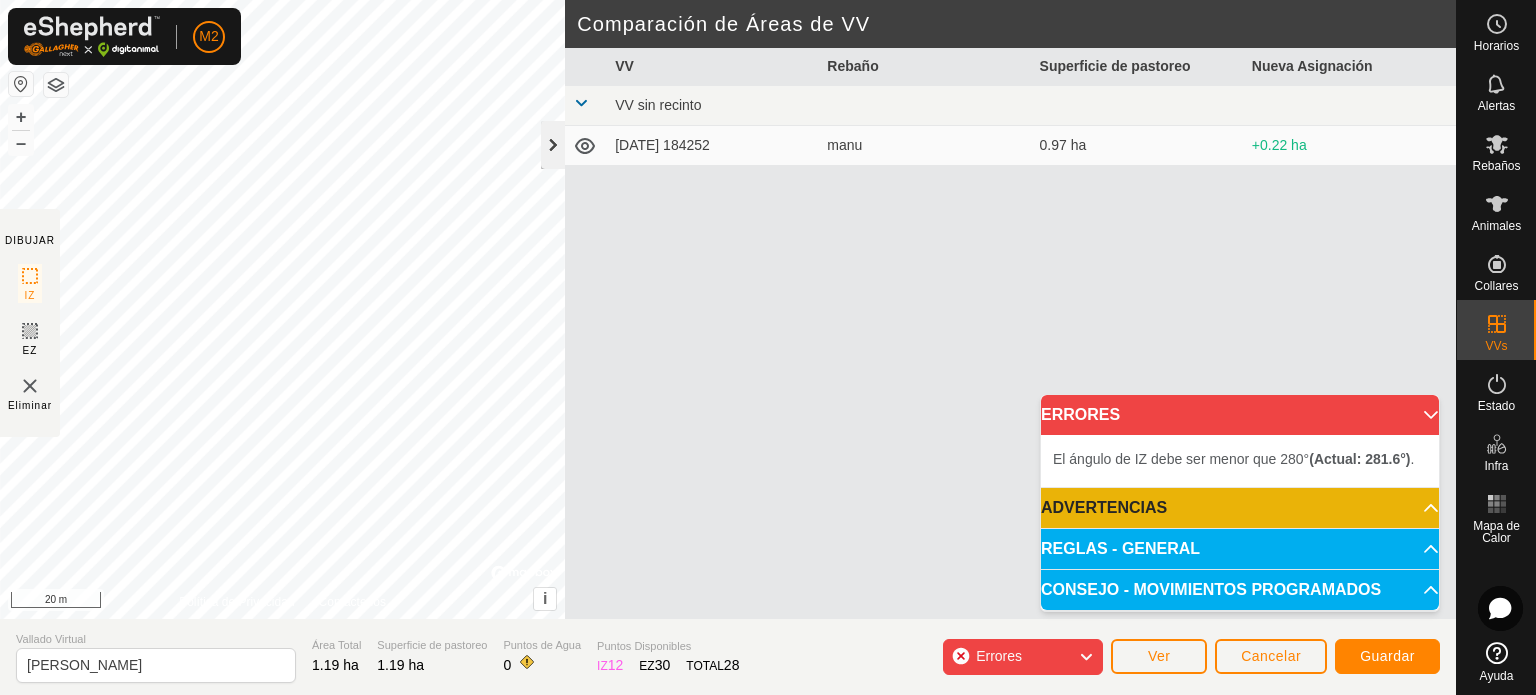 click 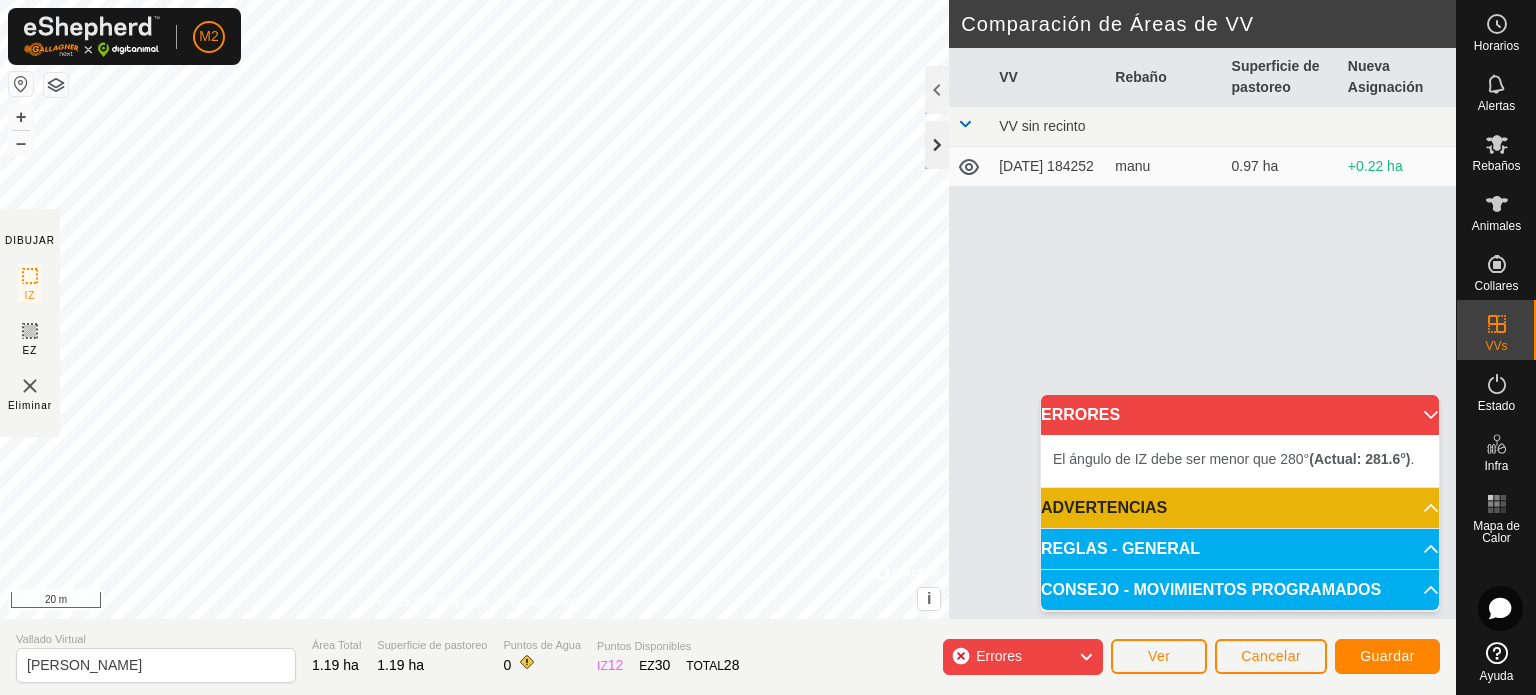click 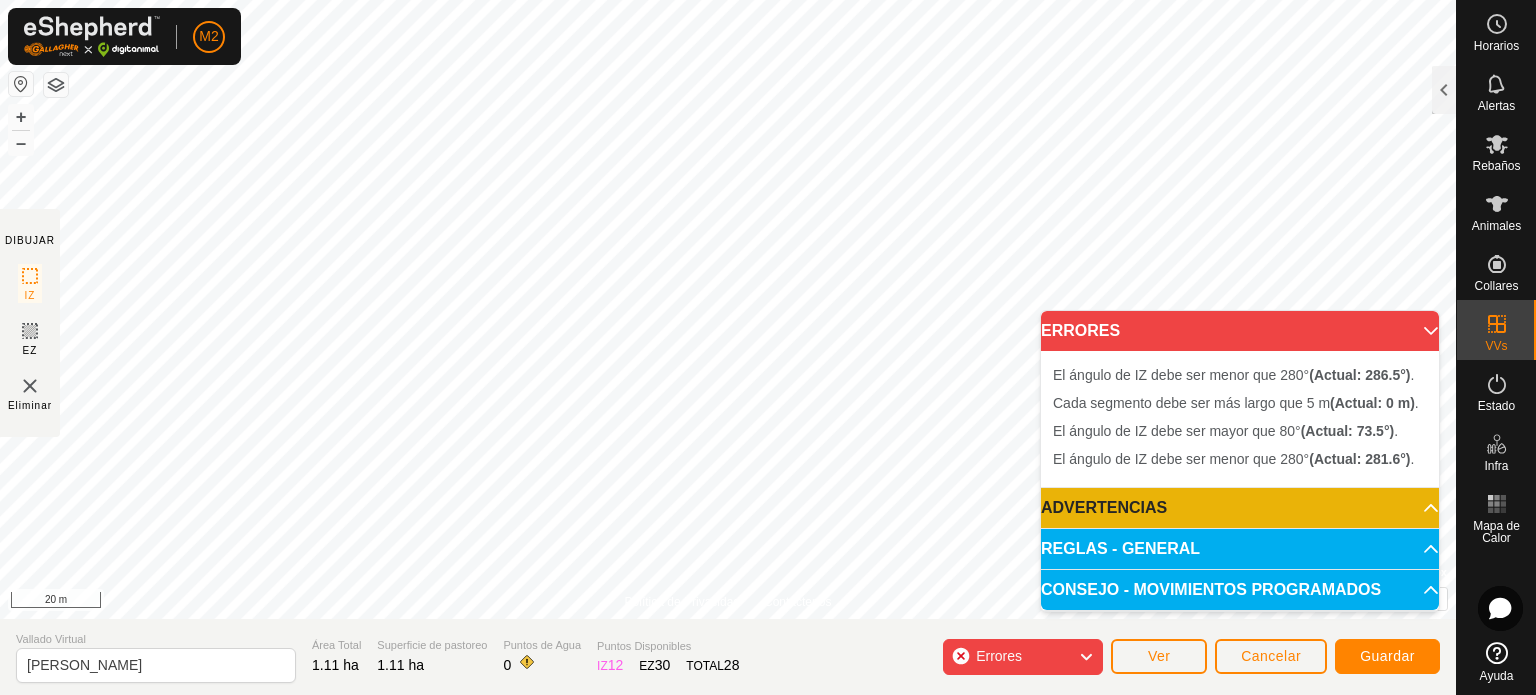 click on "El ángulo de IZ debe ser menor que 280°  (Actual: 286.5°) . Cada segmento debe ser más largo que 5 m  (Actual: 0 m) . Cada segmento debe ser más largo que 5 m  (Actual: 0 m) . + – ⇧ i ©  Mapbox , ©  OpenStreetMap ,  Improve this map 20 m" at bounding box center [728, 309] 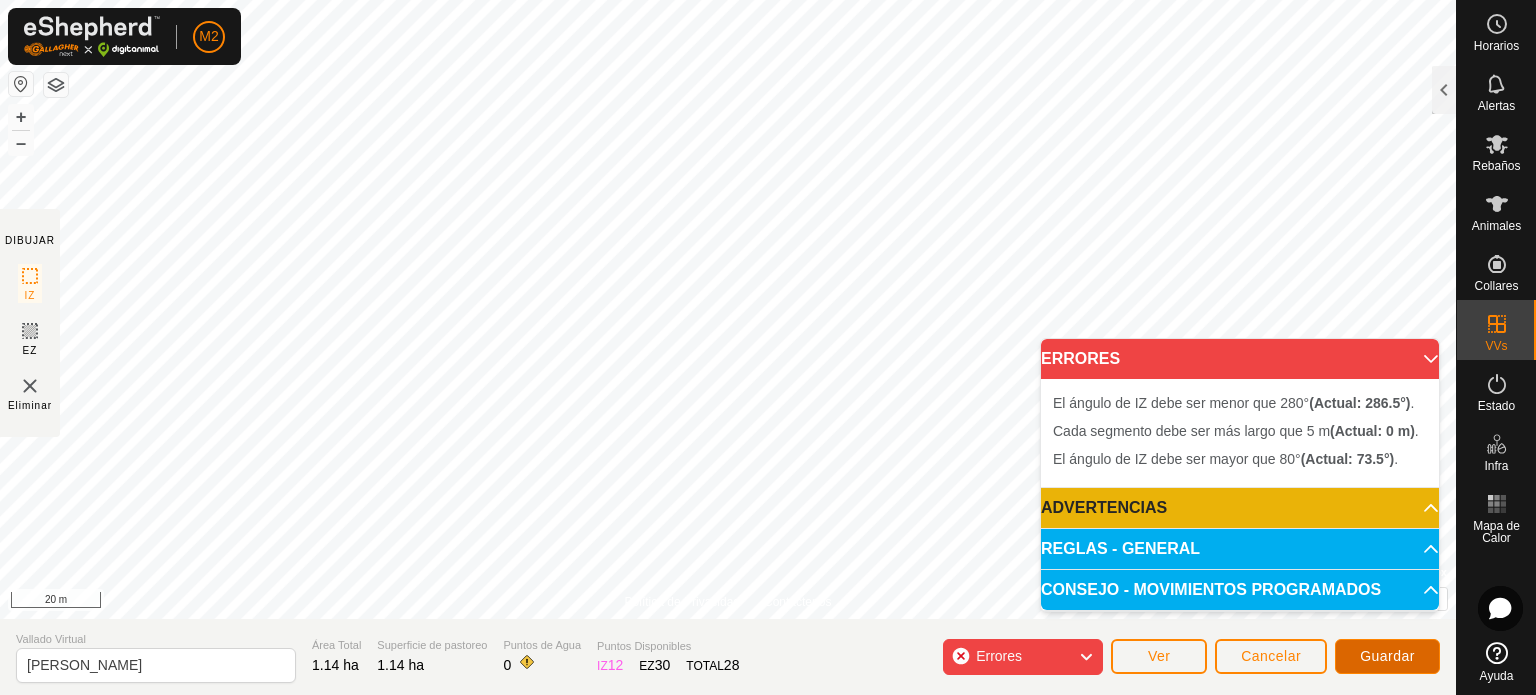 click on "Guardar" 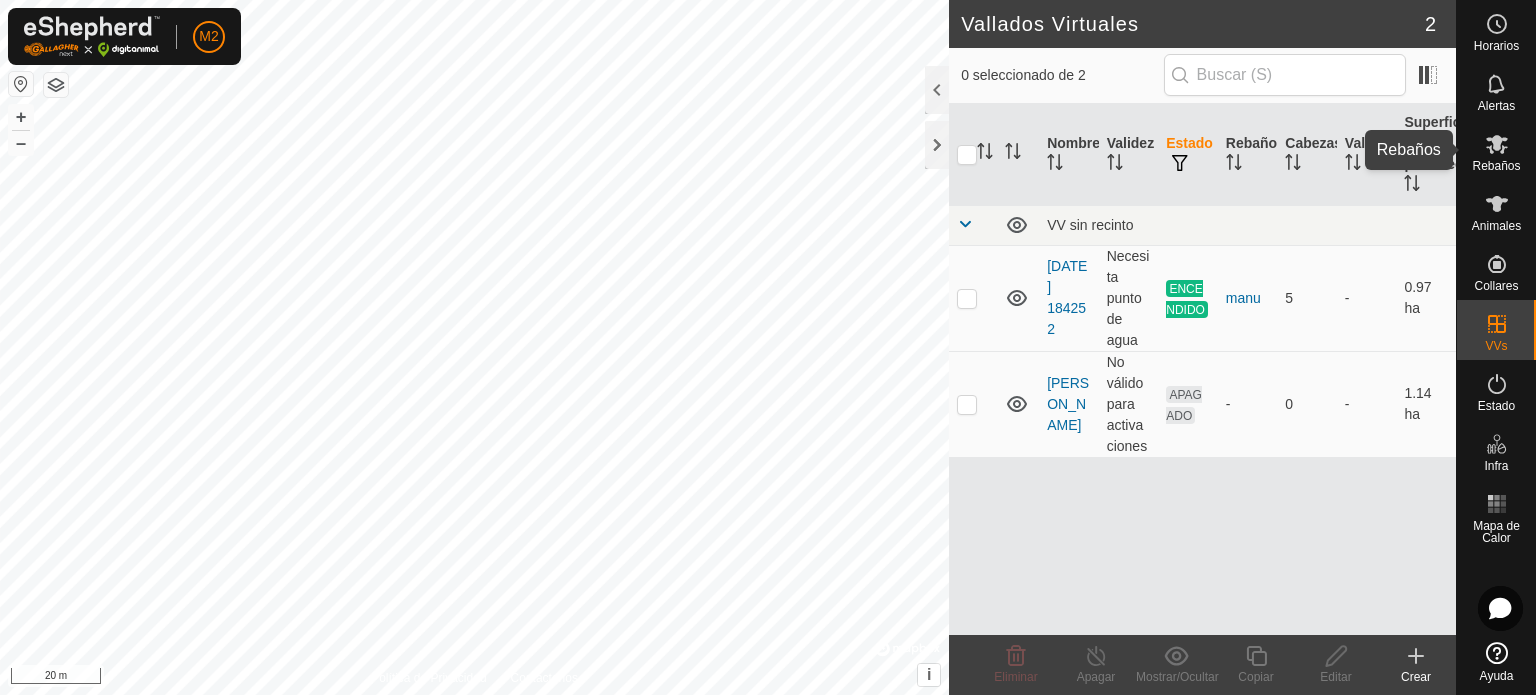 click on "Rebaños" at bounding box center (1496, 166) 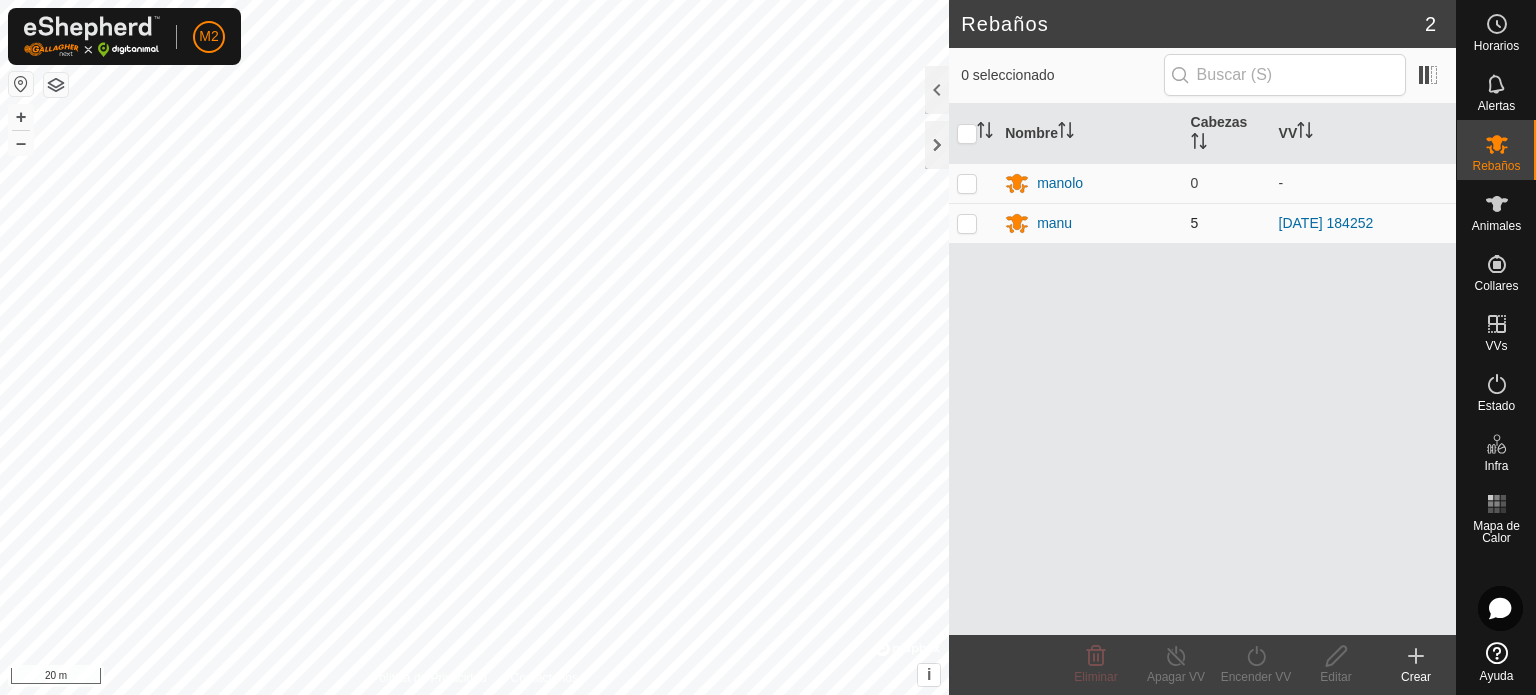 click at bounding box center [967, 223] 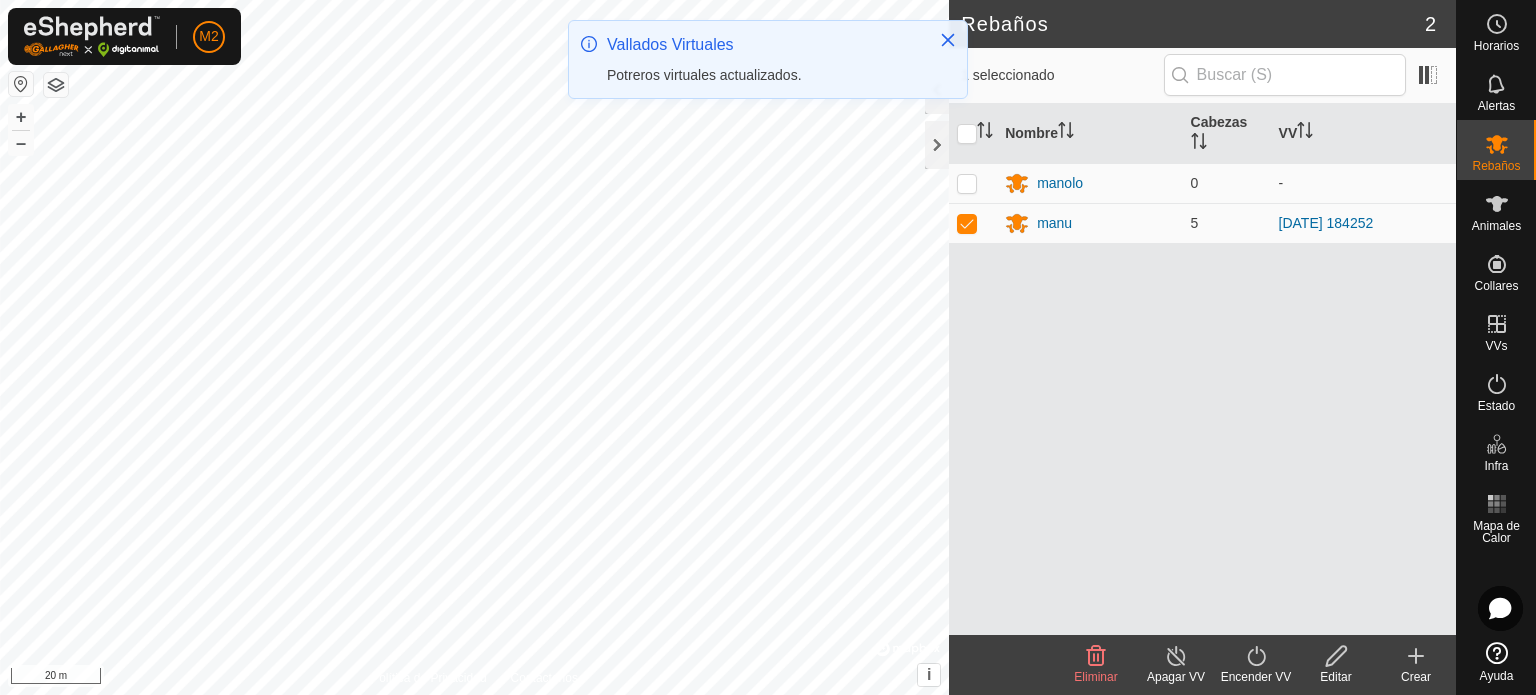 click 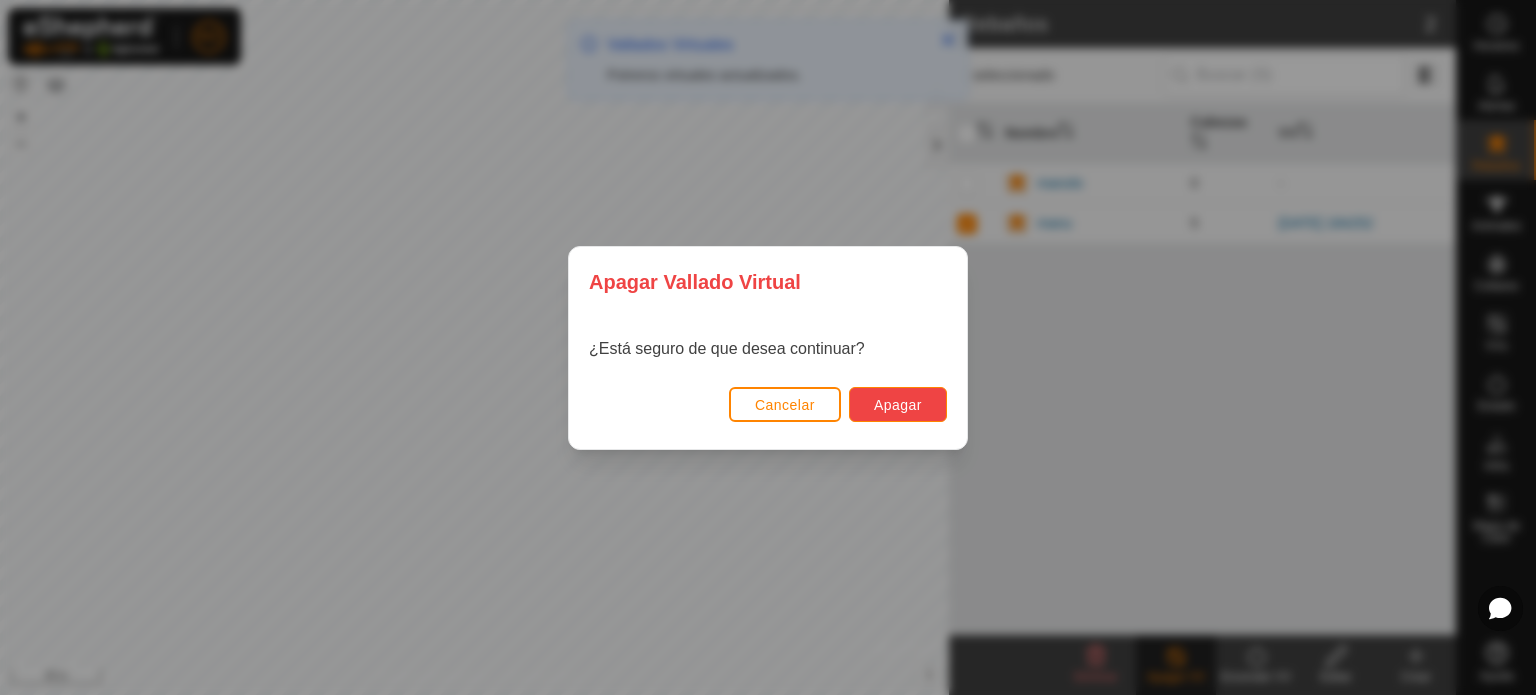click on "Apagar" at bounding box center [898, 405] 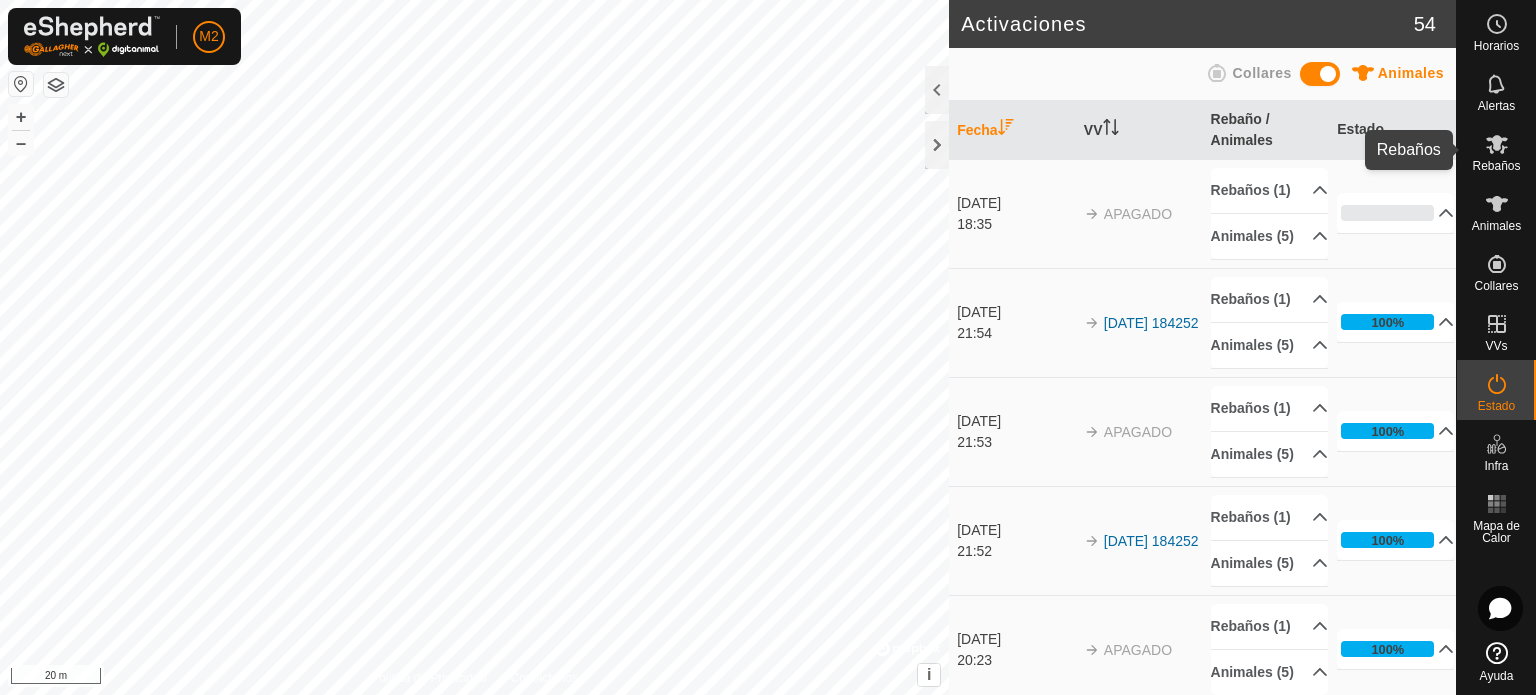 click on "Rebaños" at bounding box center (1496, 166) 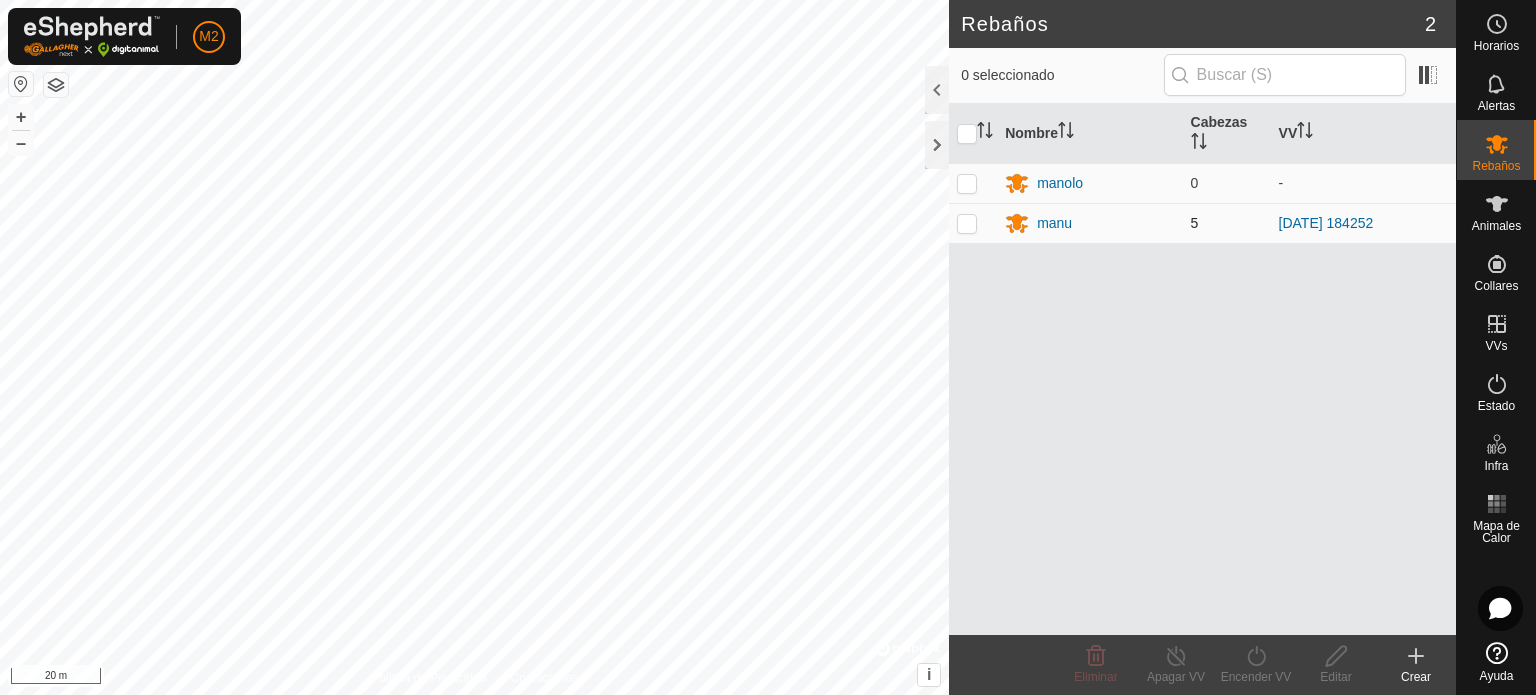 click at bounding box center (967, 223) 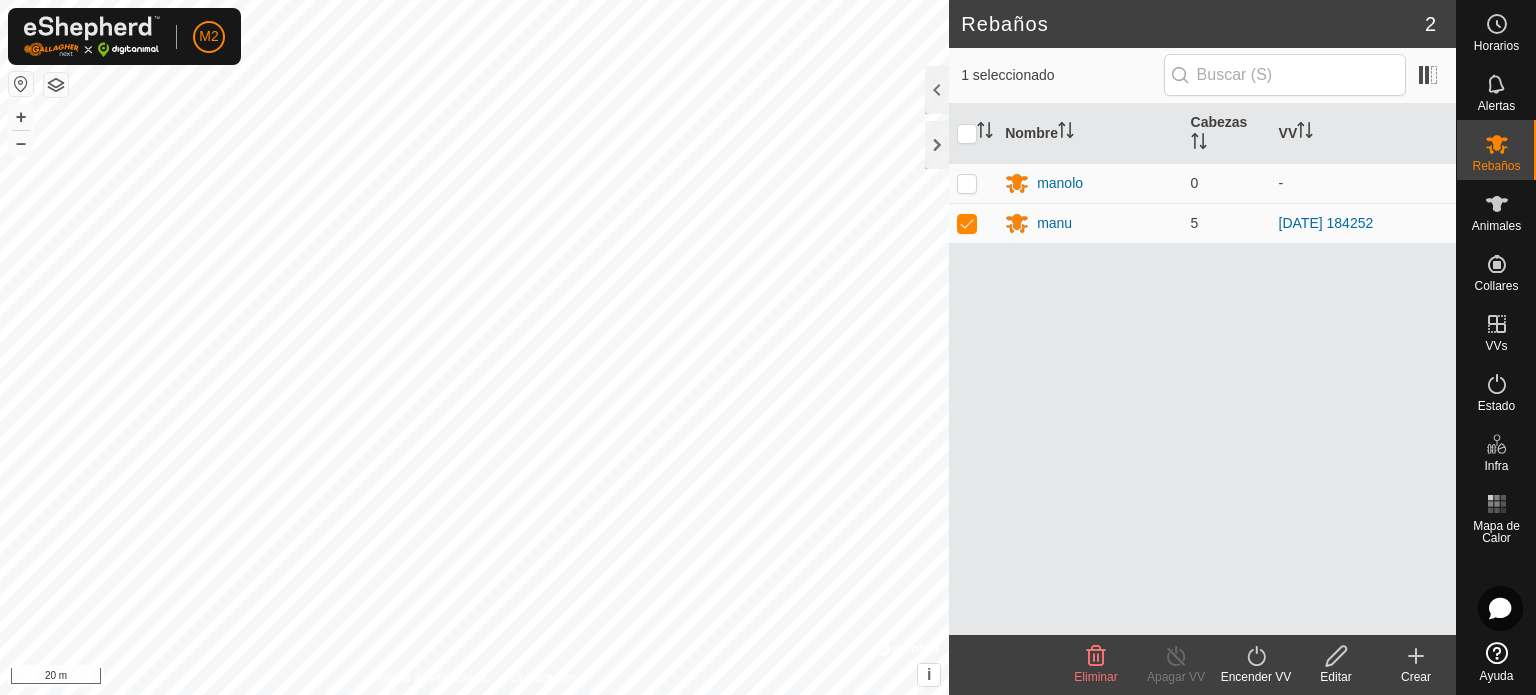 click 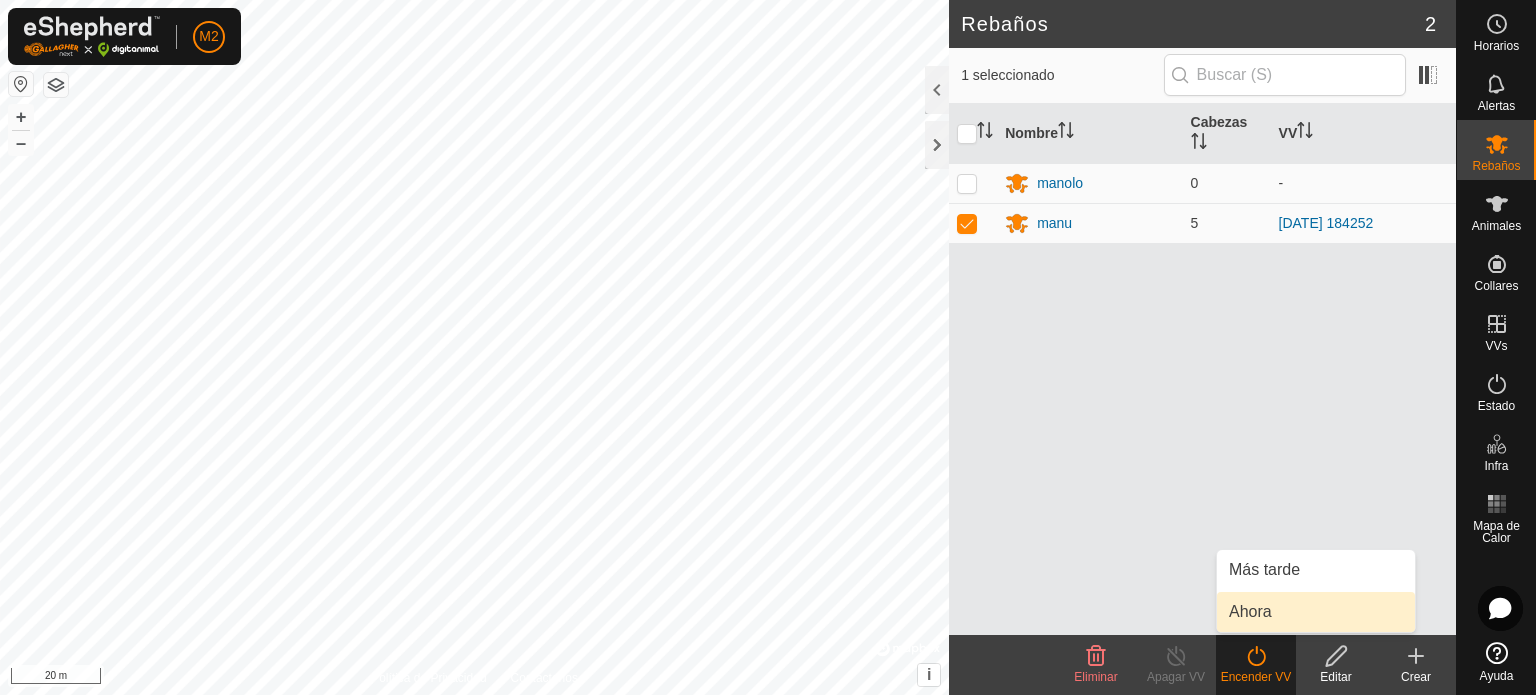 click on "Ahora" at bounding box center (1316, 612) 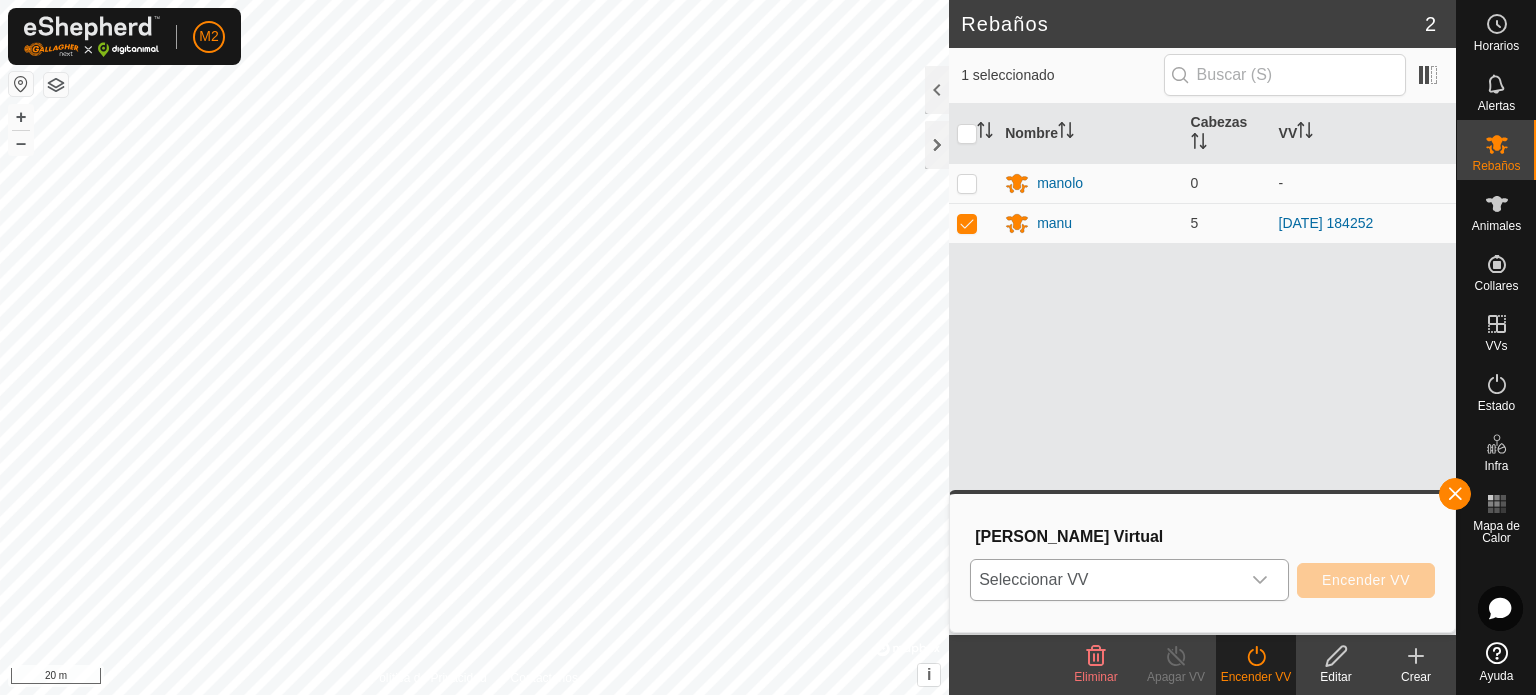 click 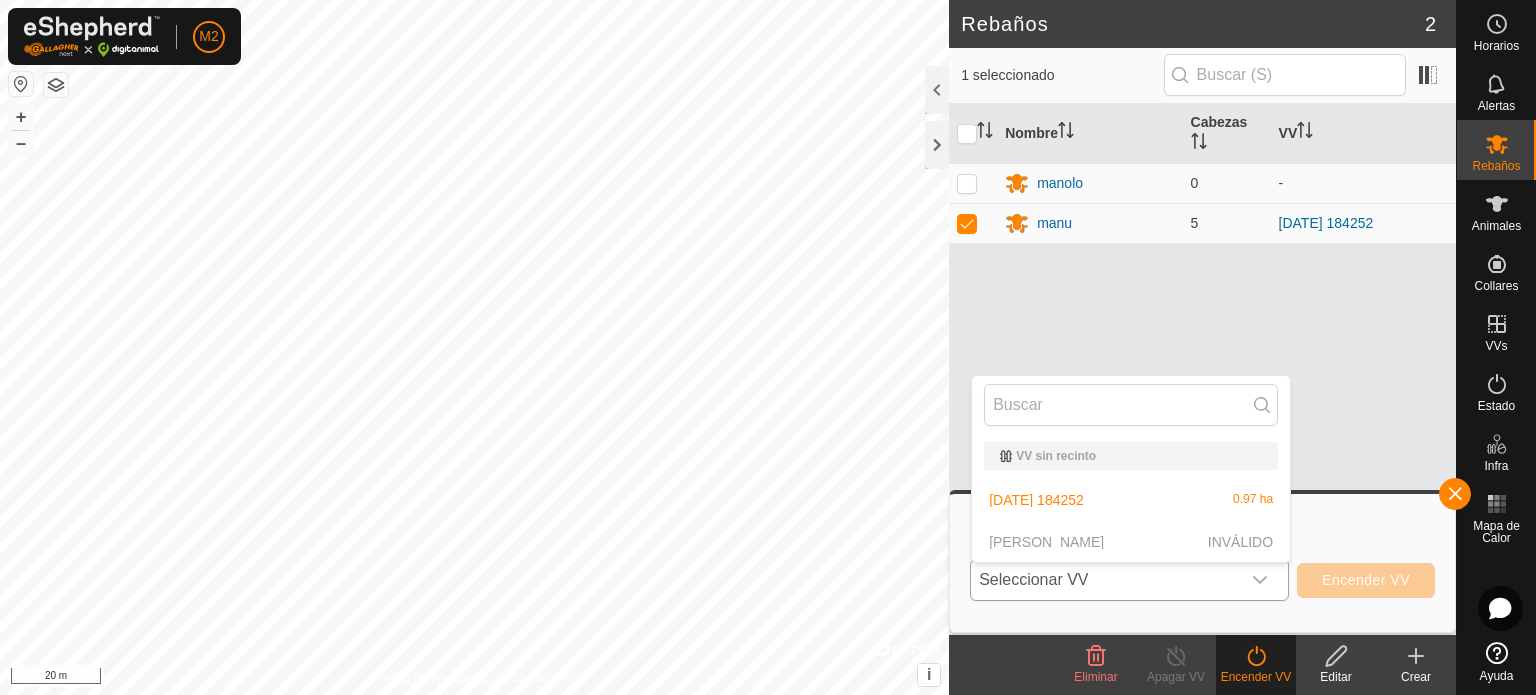 click on "pazos INVÁLIDO" at bounding box center (1131, 542) 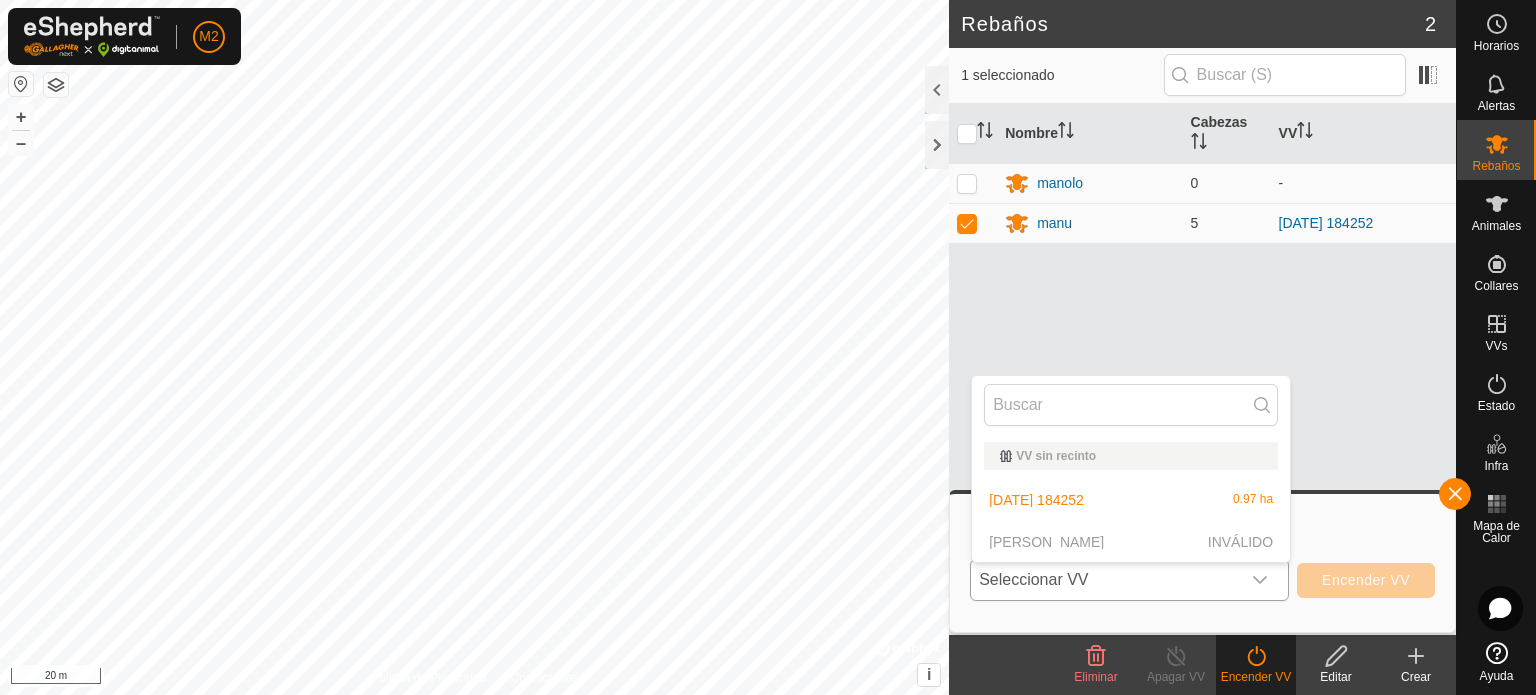 click on "pazos INVÁLIDO" at bounding box center (1131, 542) 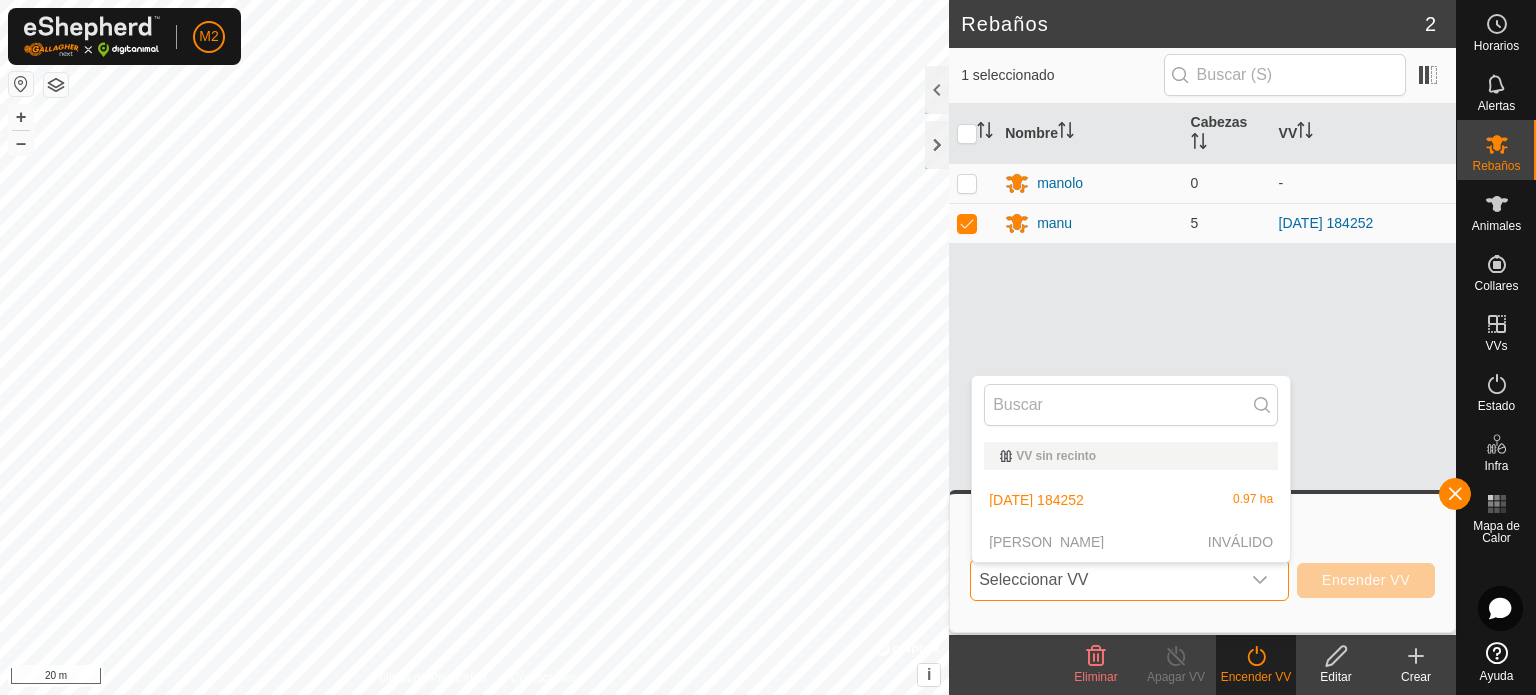 click on "pazos INVÁLIDO" at bounding box center (1131, 542) 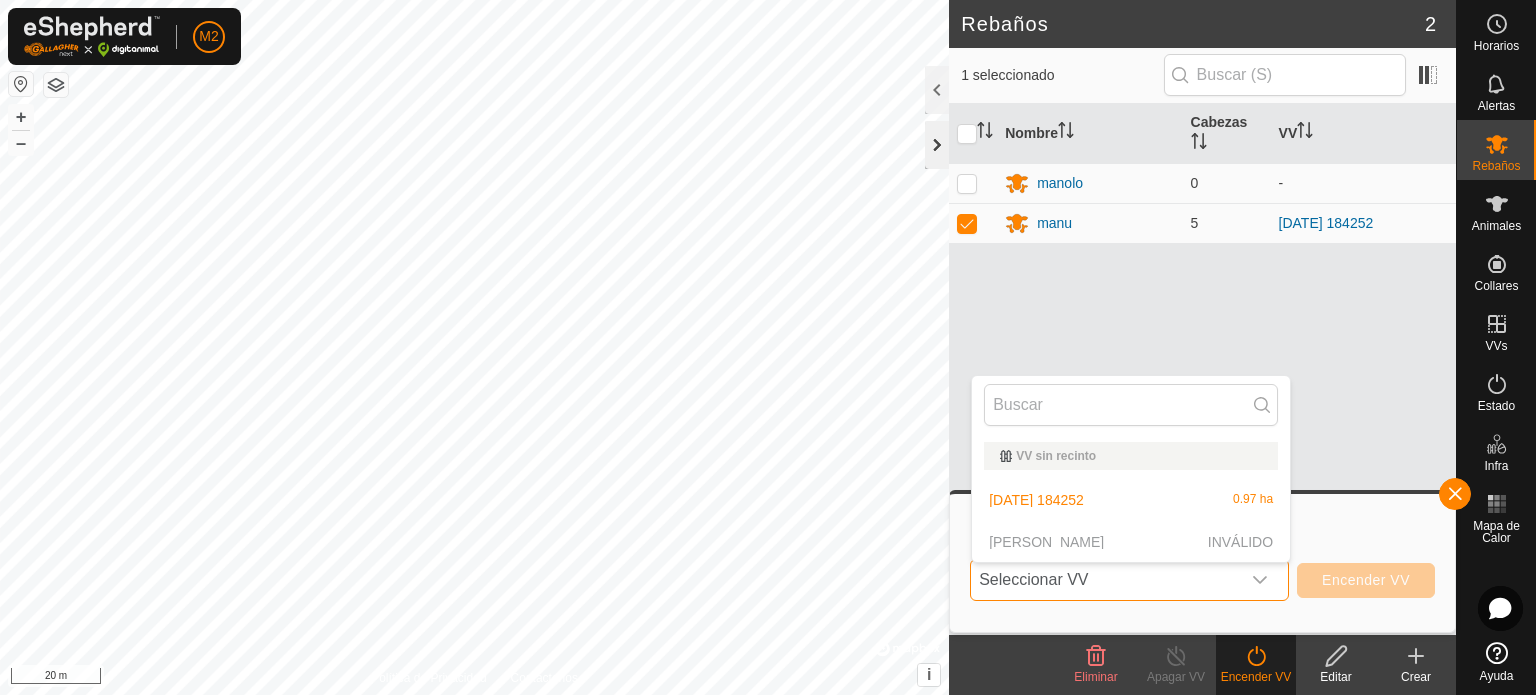 click 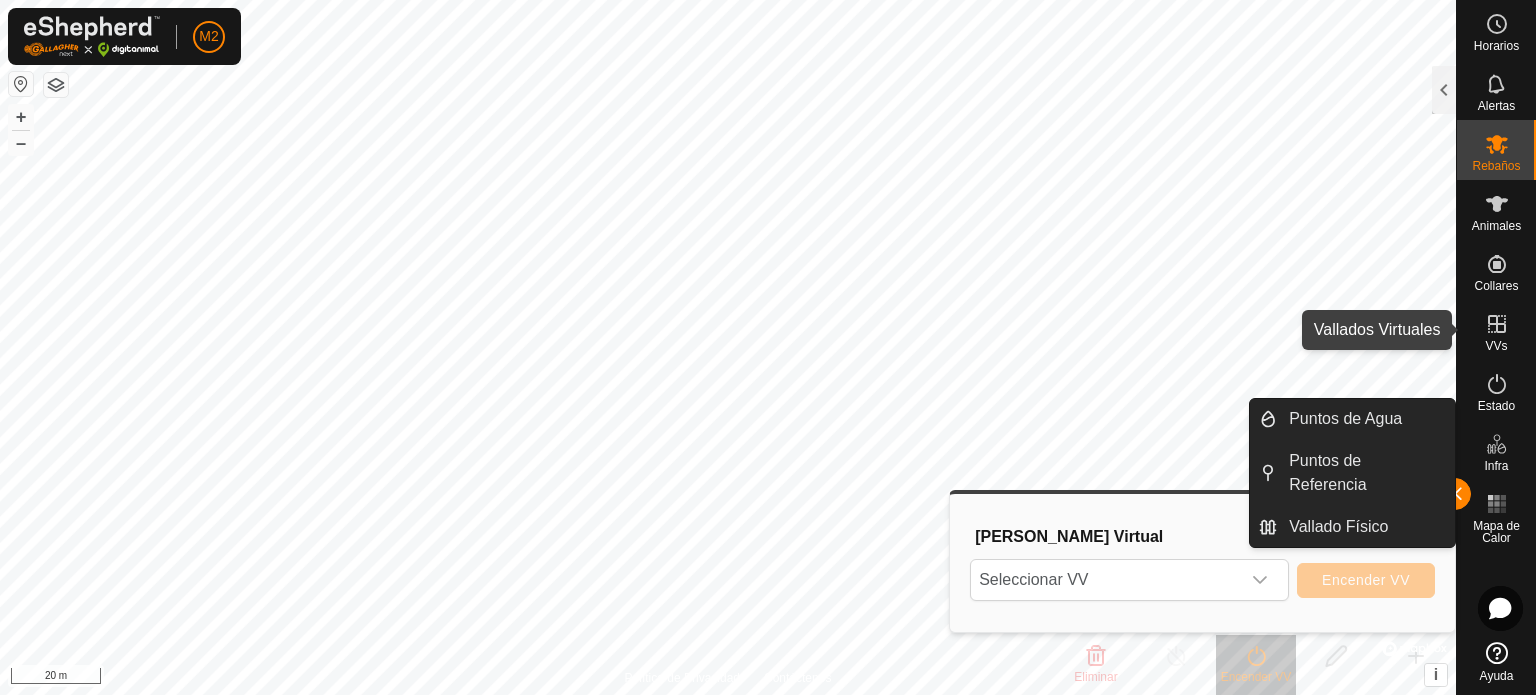 click 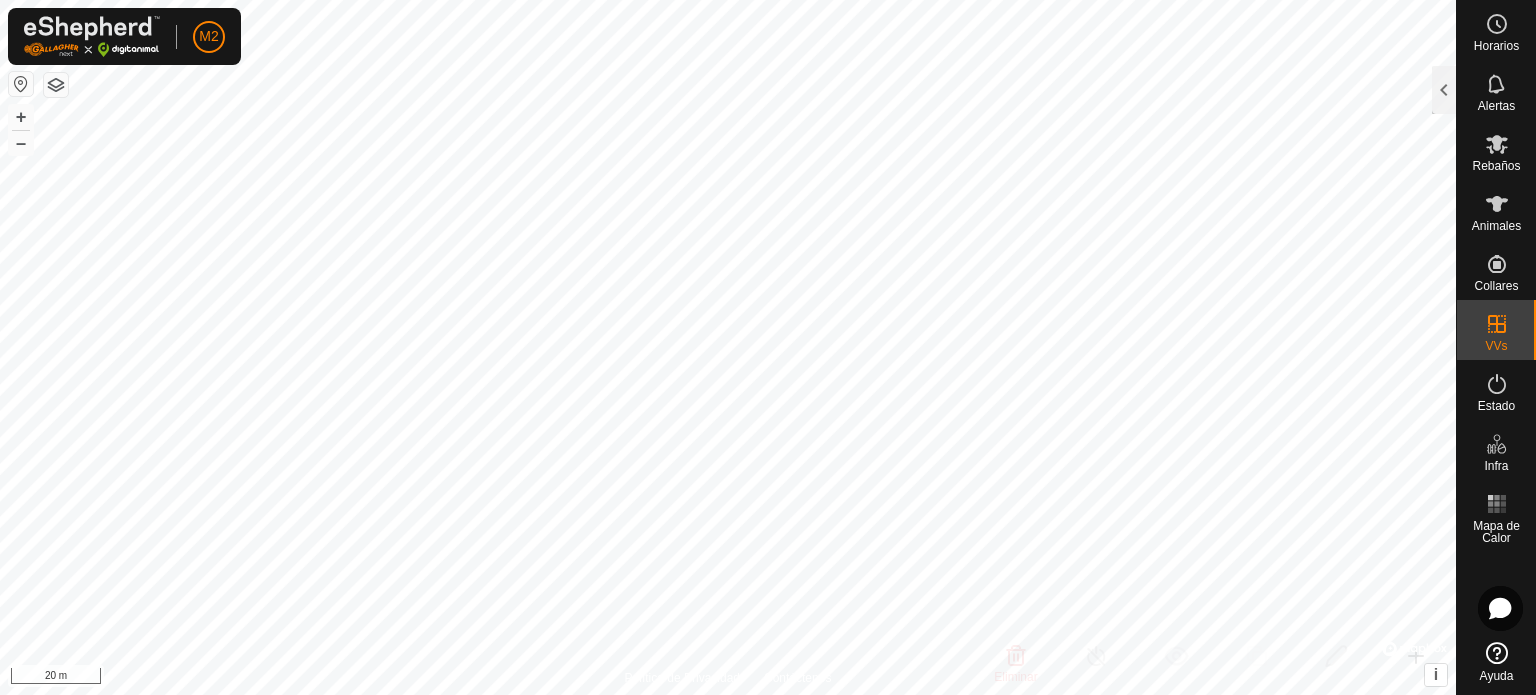 checkbox on "true" 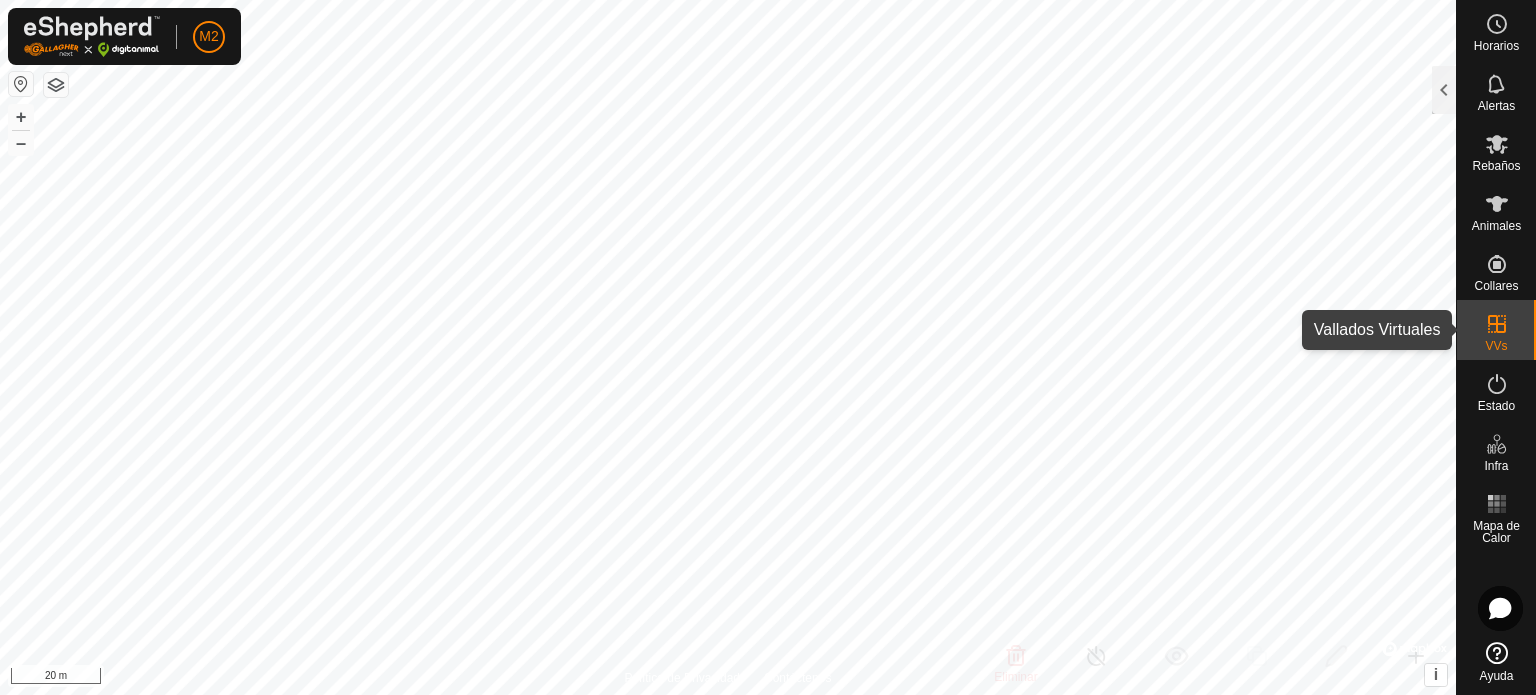 click 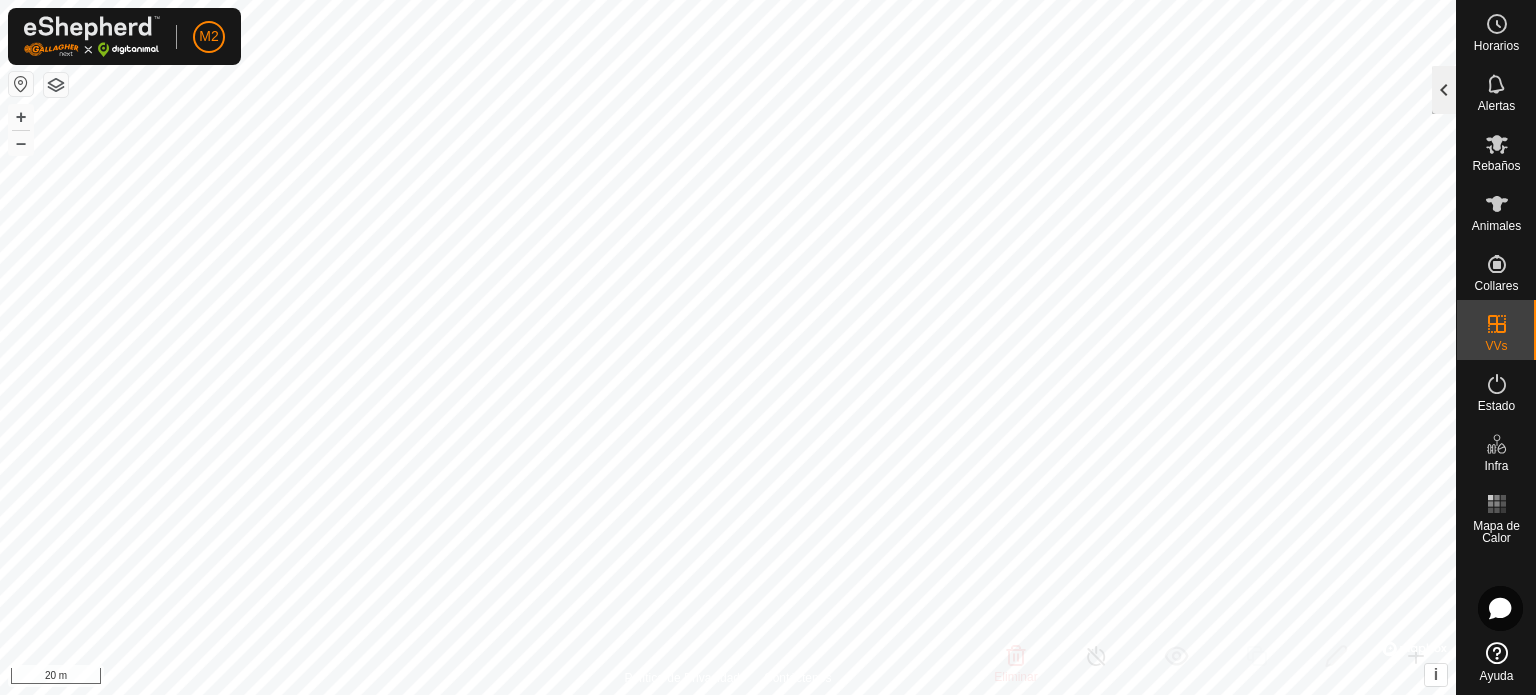 click 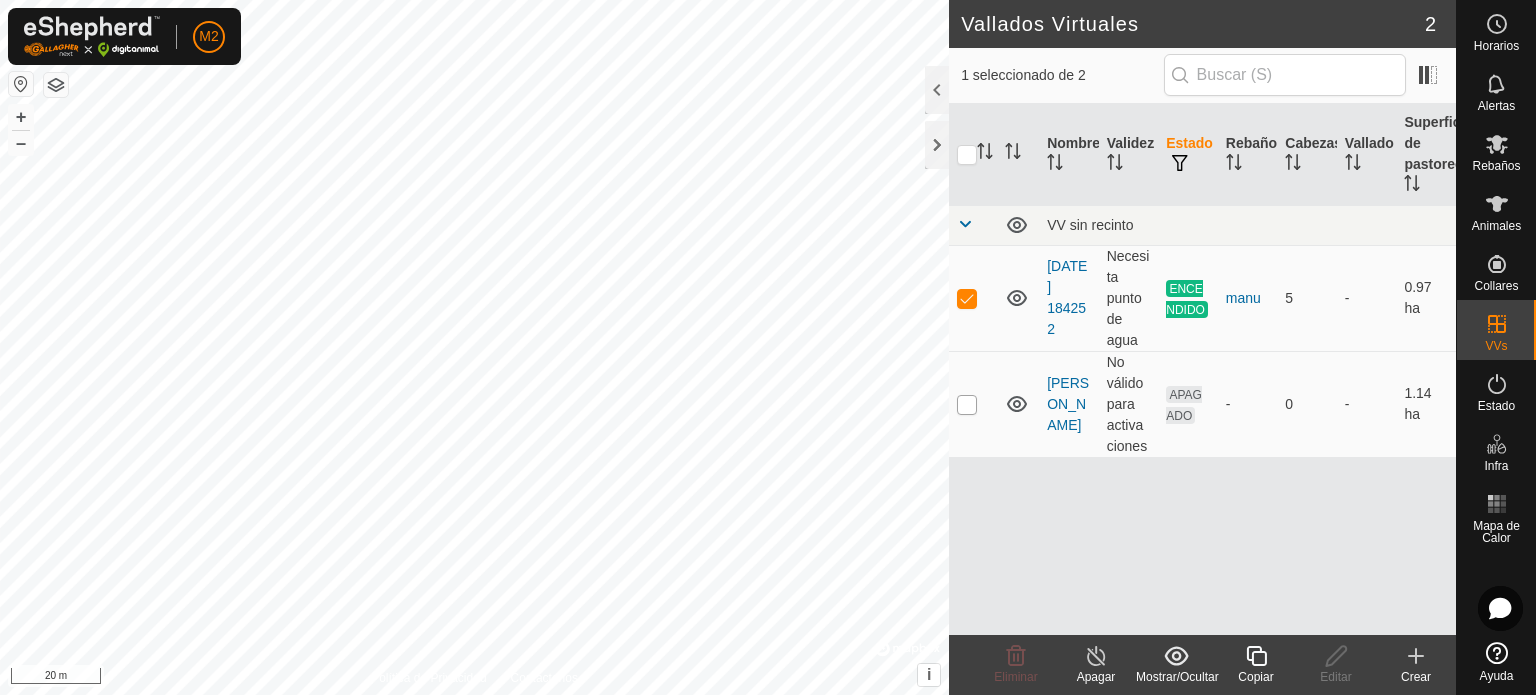 click at bounding box center [967, 405] 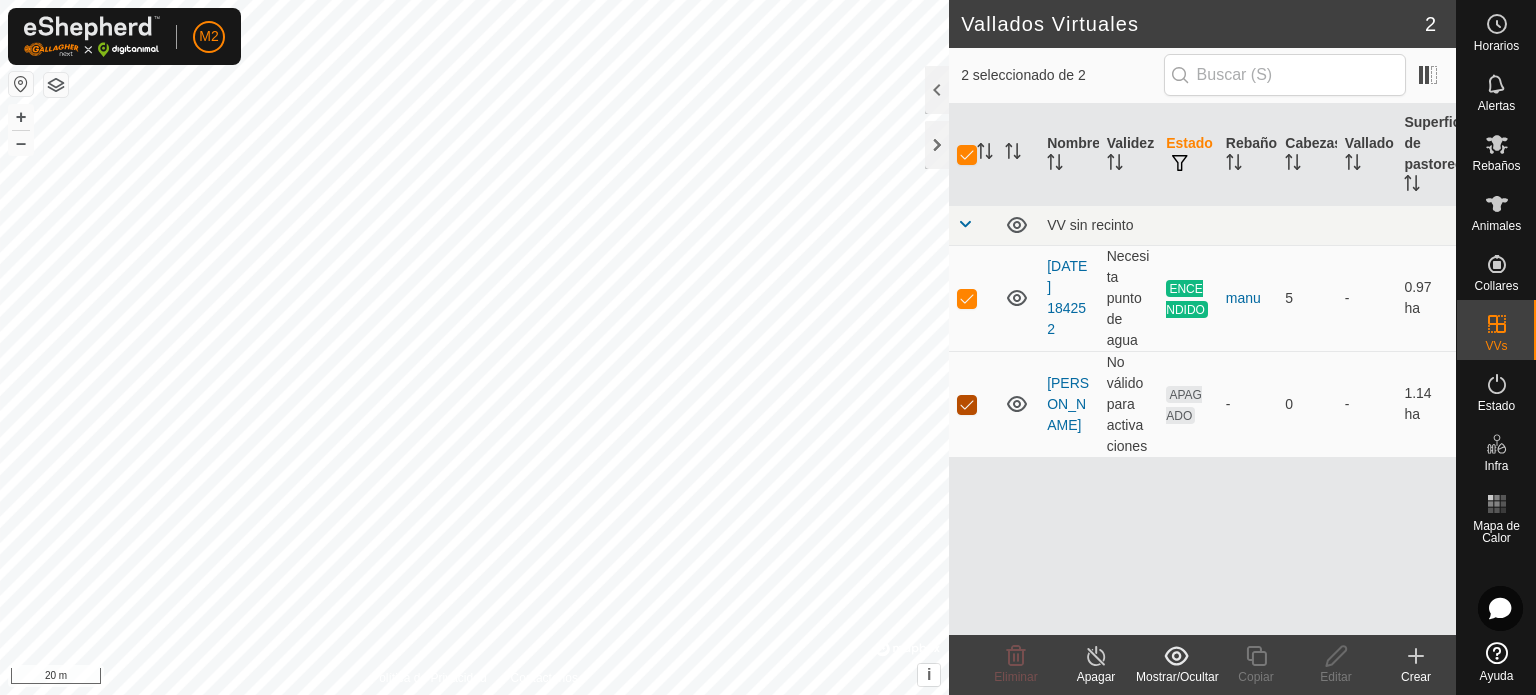 click at bounding box center (967, 405) 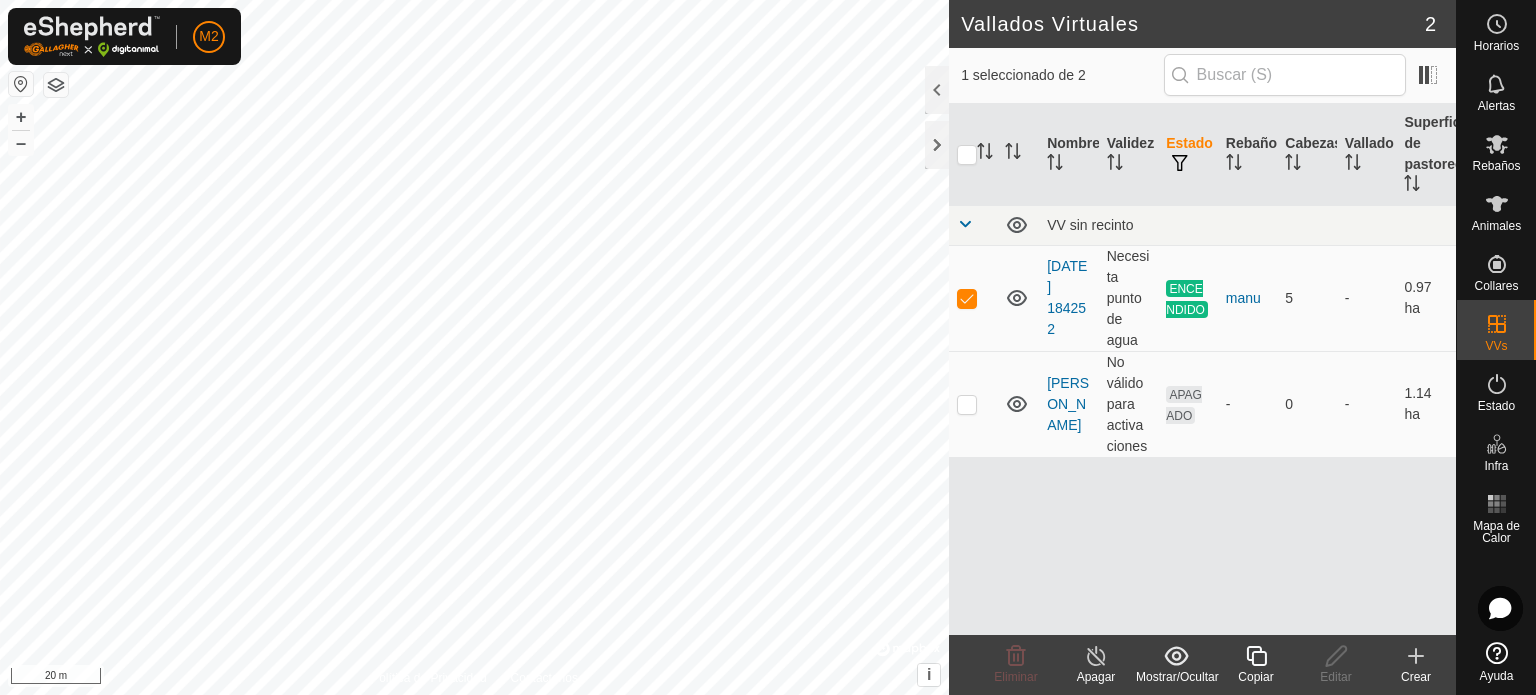 click at bounding box center [973, 298] 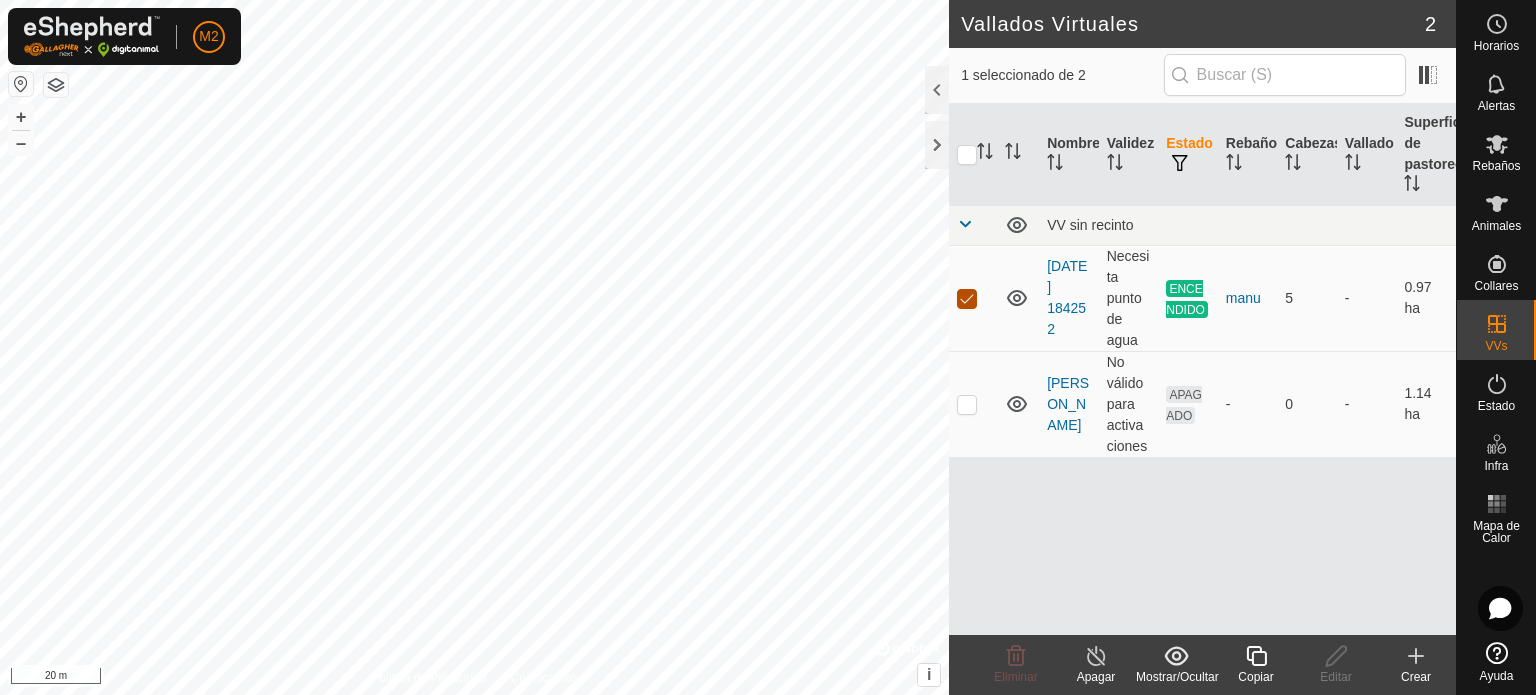click at bounding box center (967, 299) 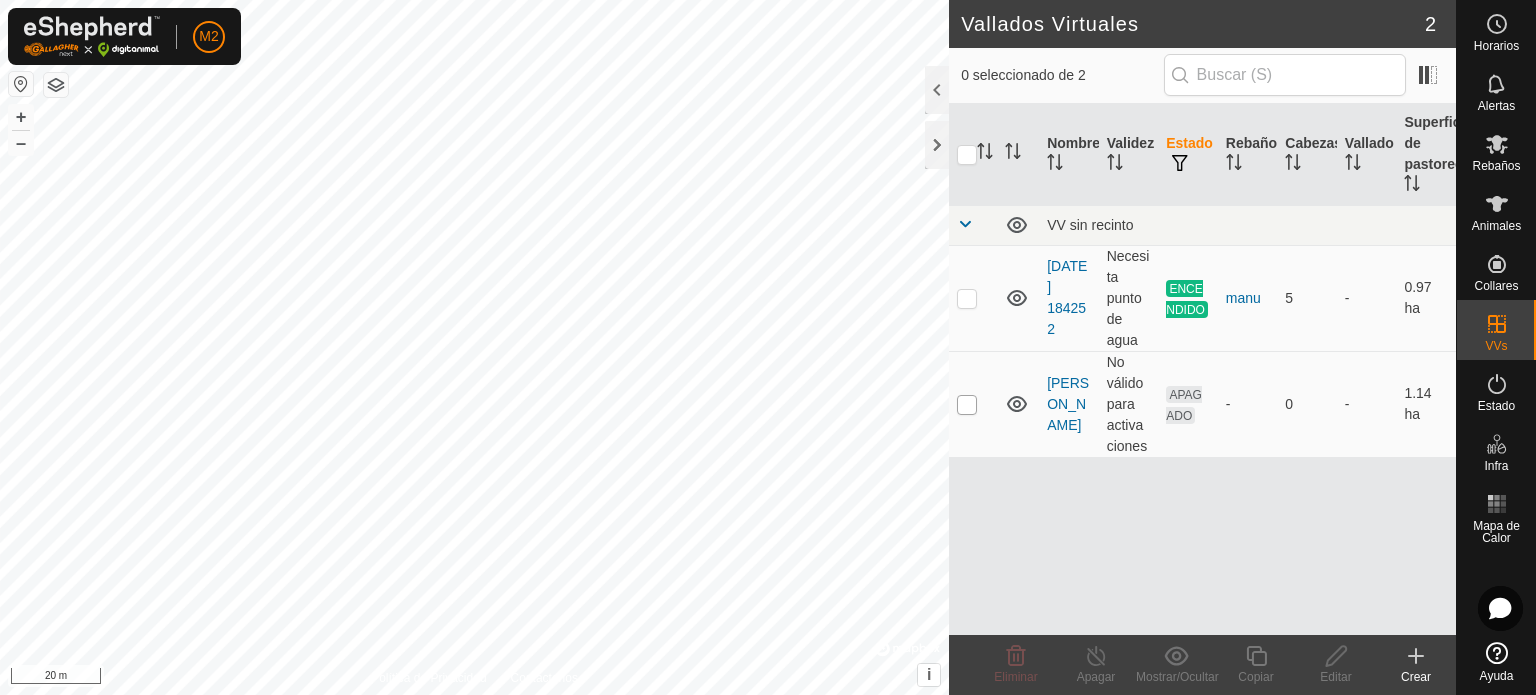 click at bounding box center [967, 405] 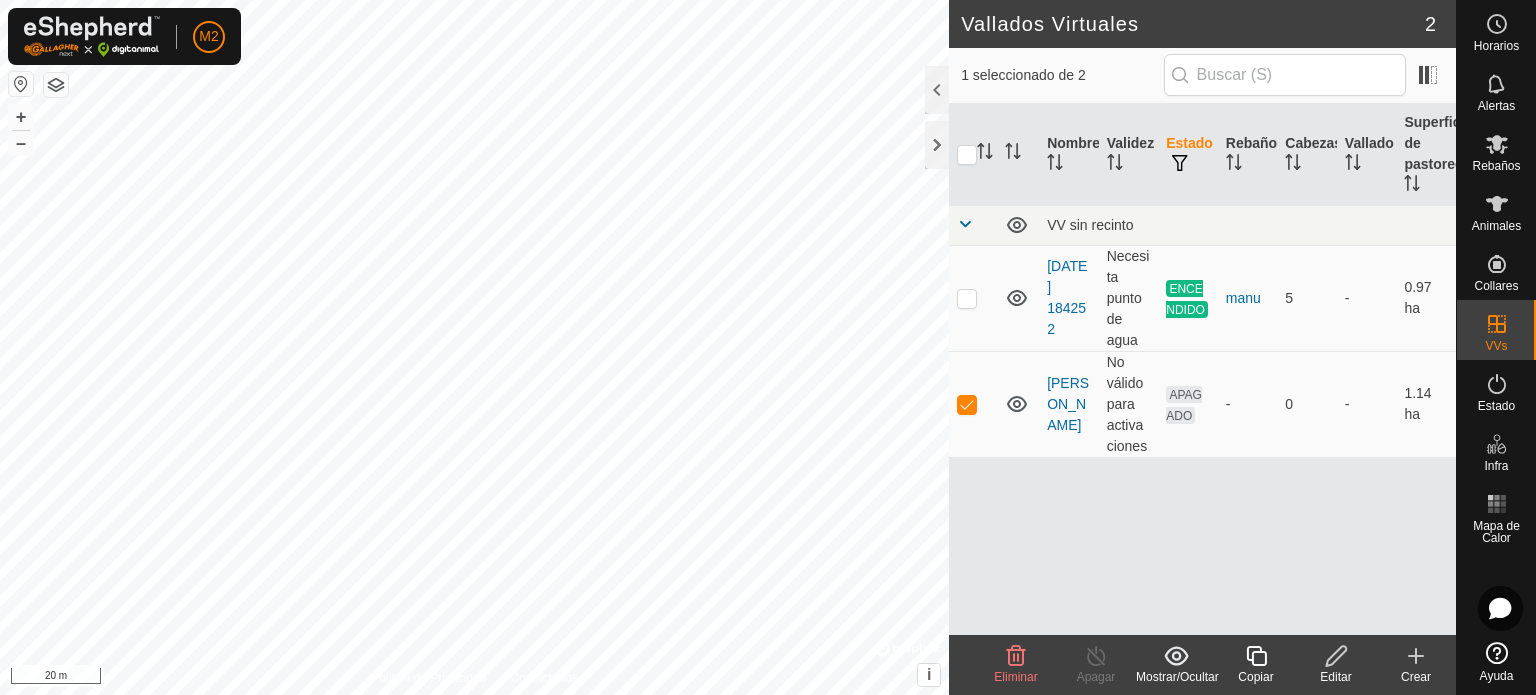 click 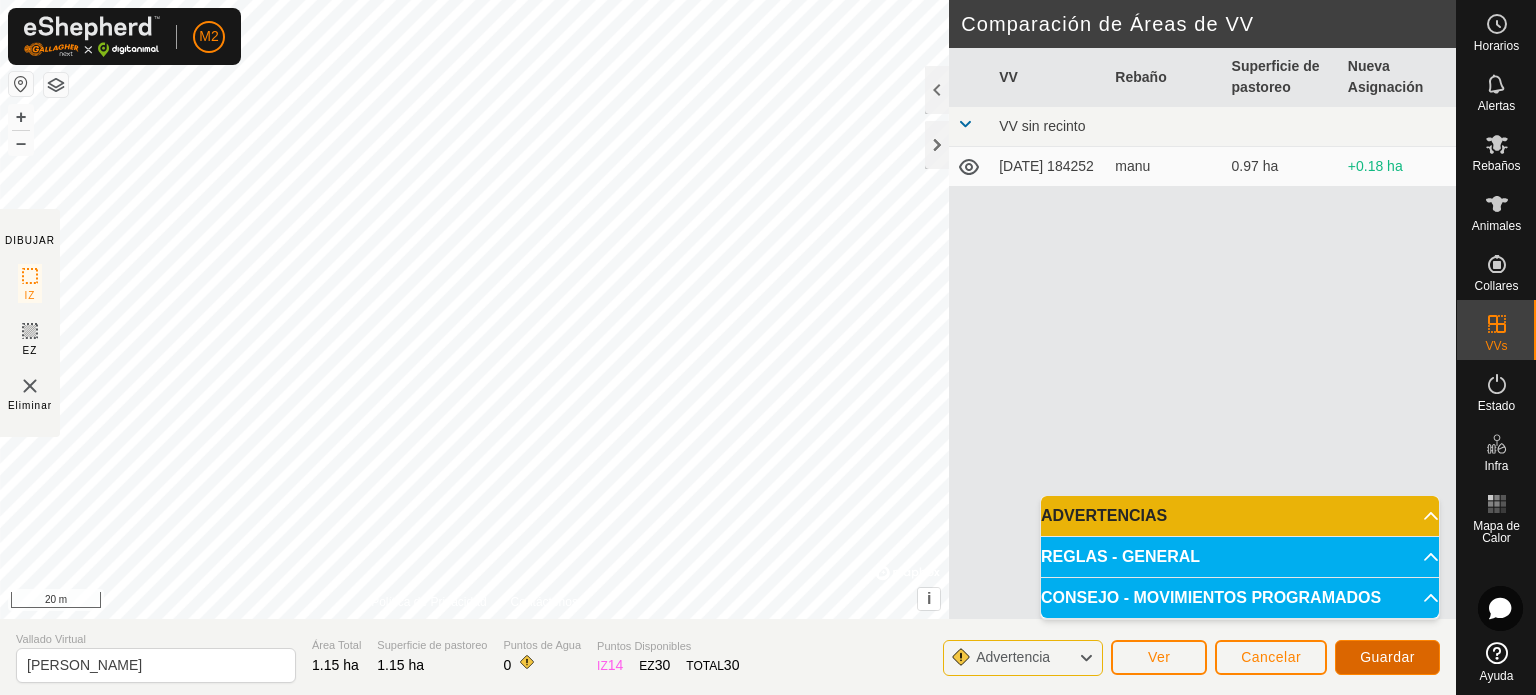 click on "Guardar" 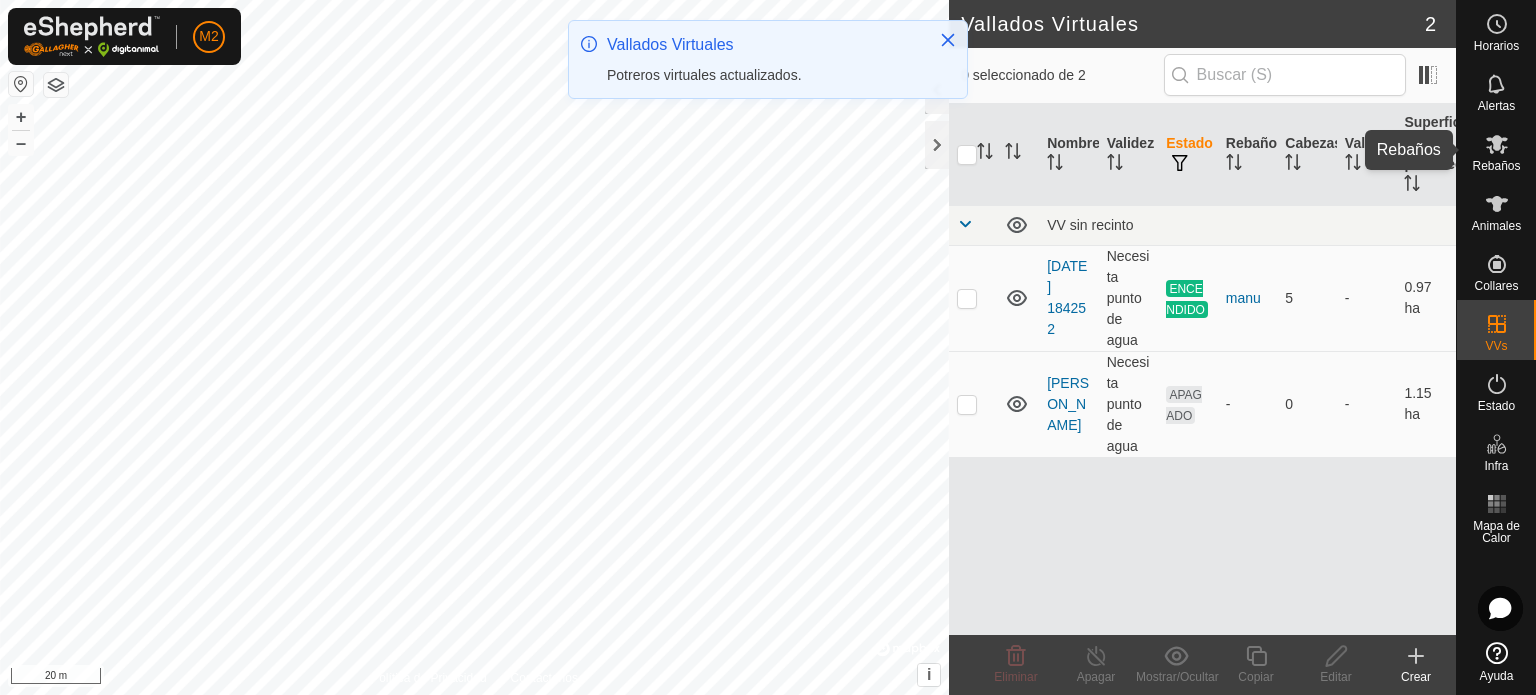 click at bounding box center (1497, 144) 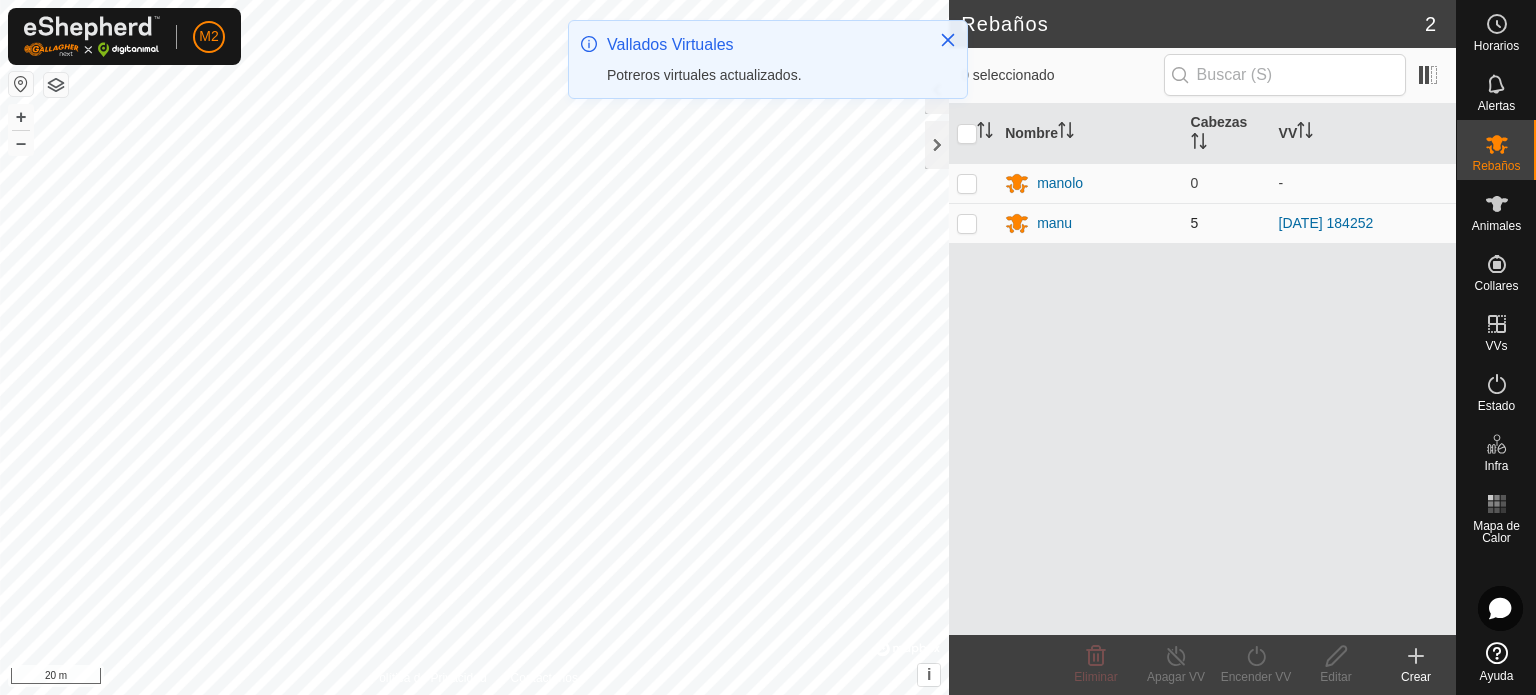 click at bounding box center (967, 223) 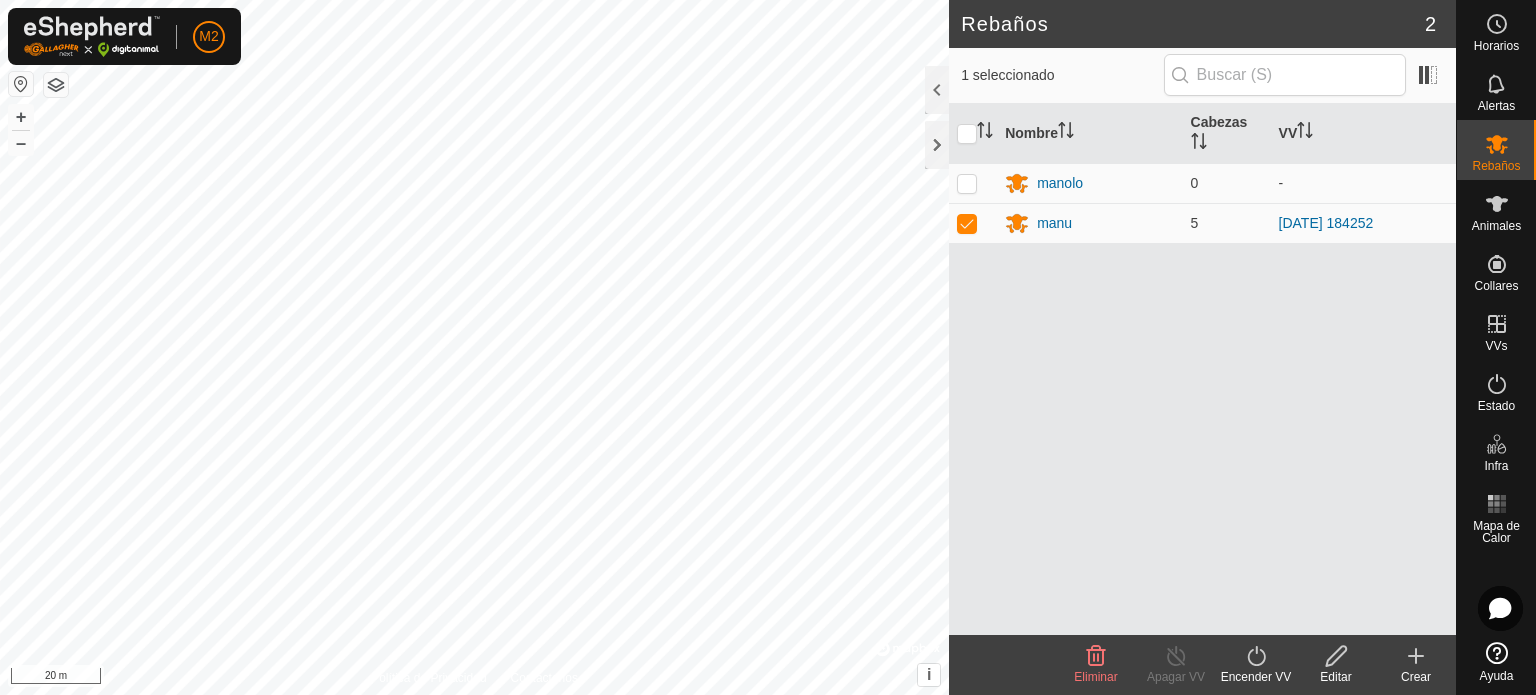 click 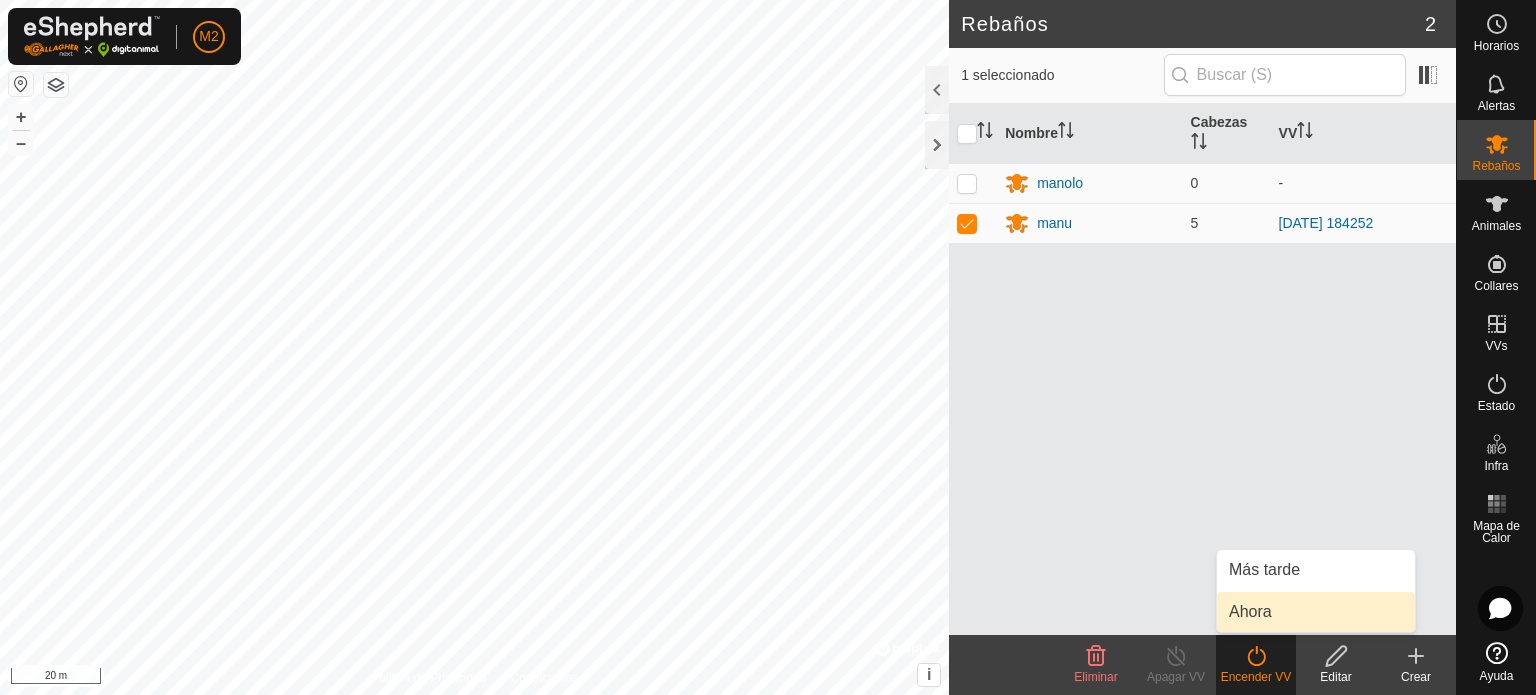 click on "Ahora" at bounding box center [1316, 612] 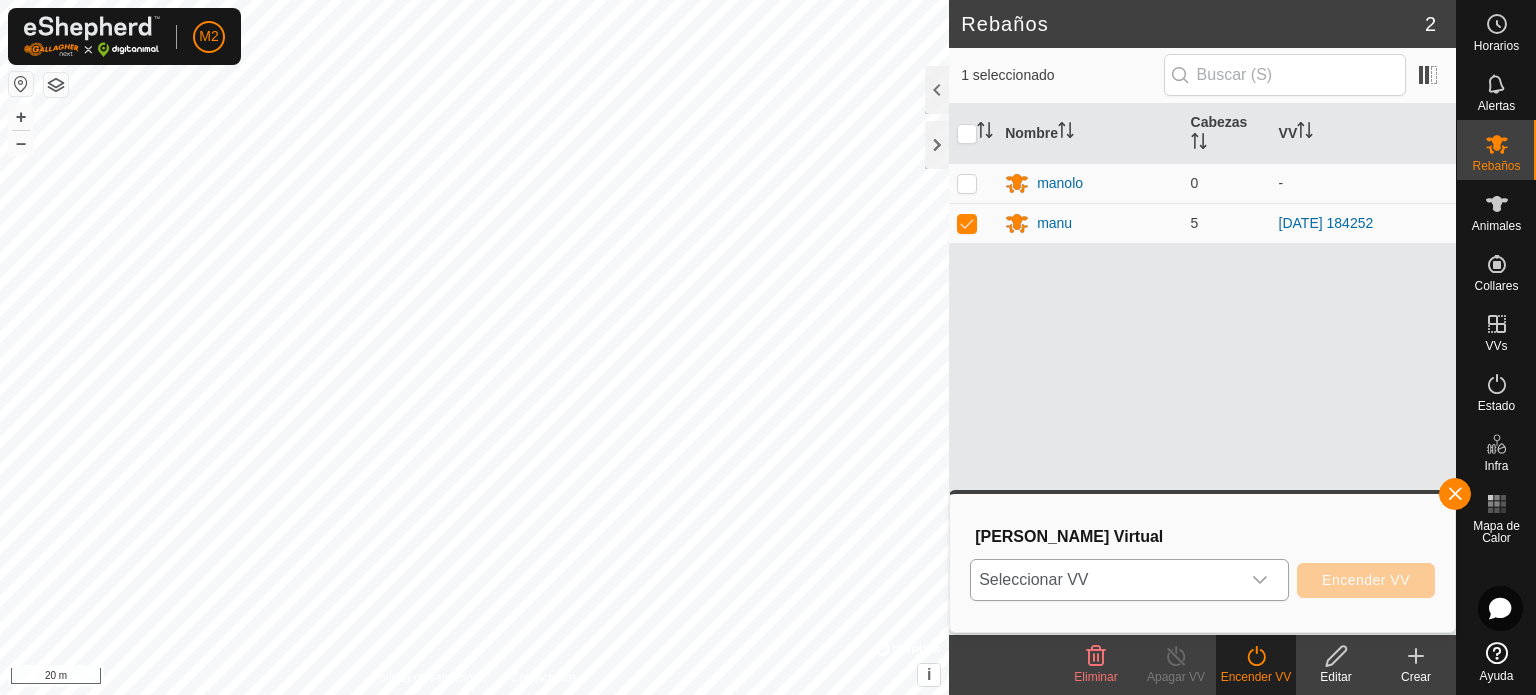 click 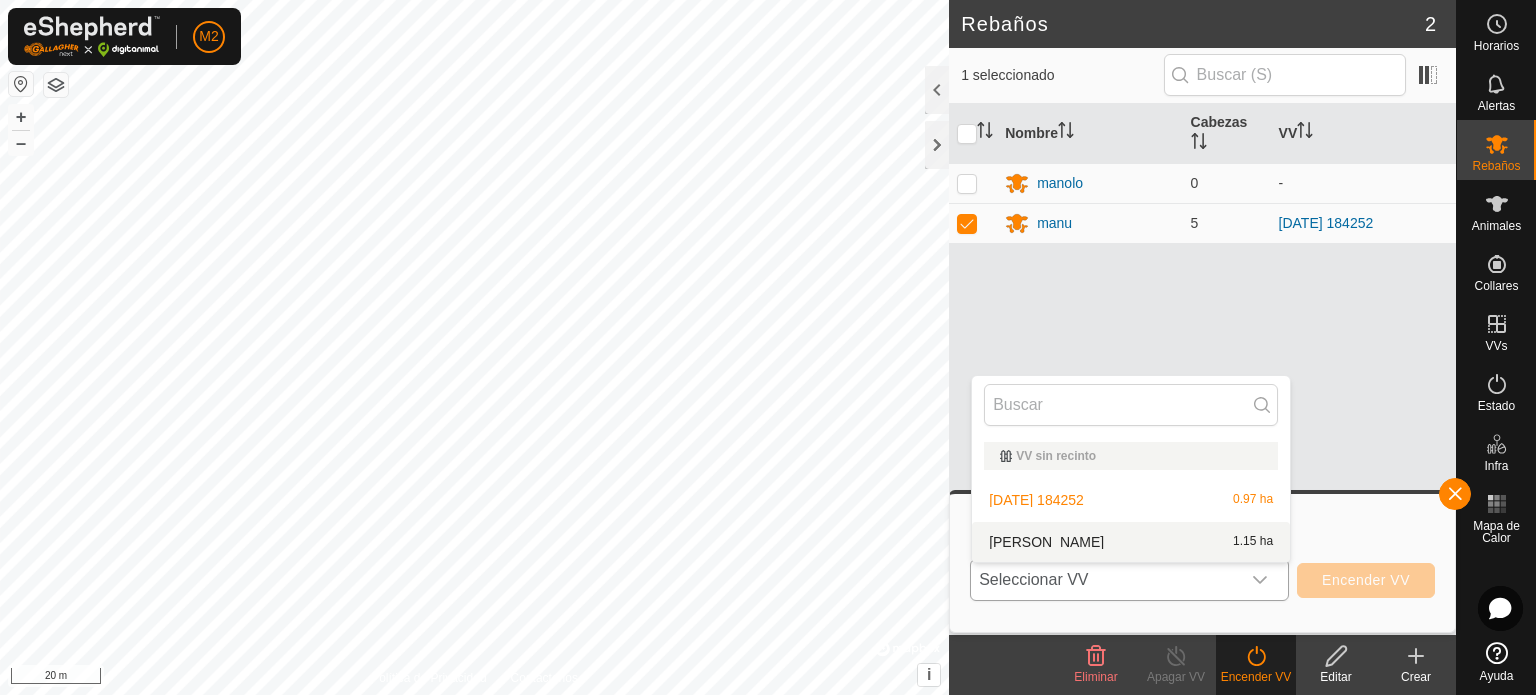 click on "pazos  1.15 ha" at bounding box center (1131, 542) 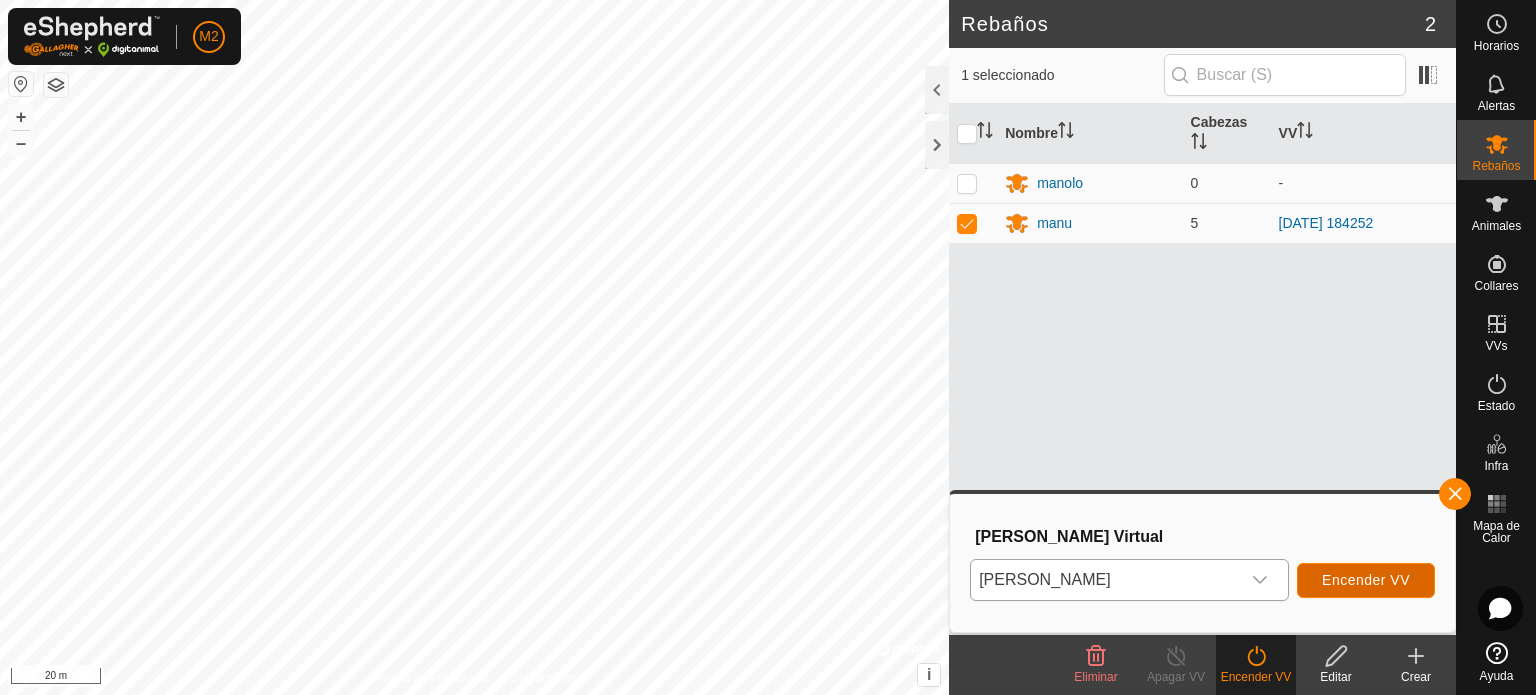 click on "Encender VV" at bounding box center (1366, 580) 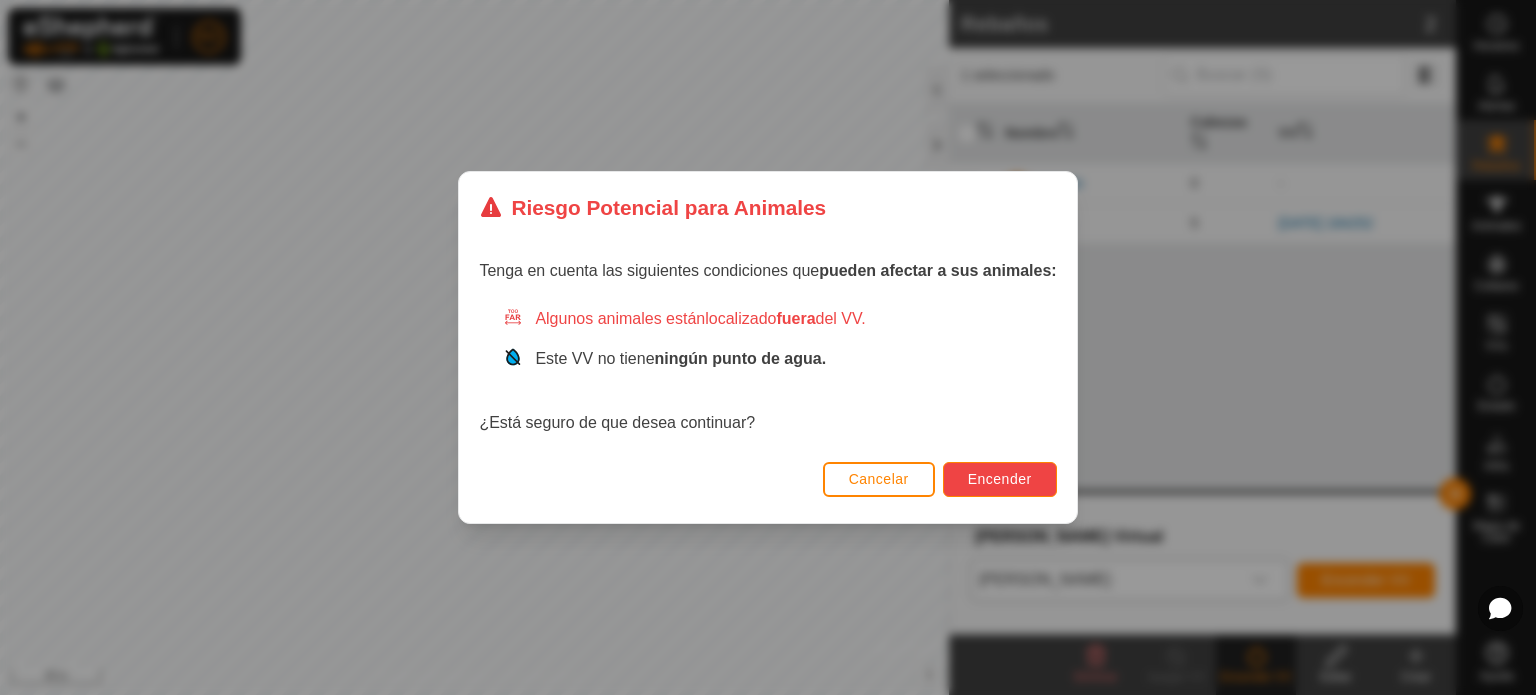 click on "Encender" at bounding box center [1000, 479] 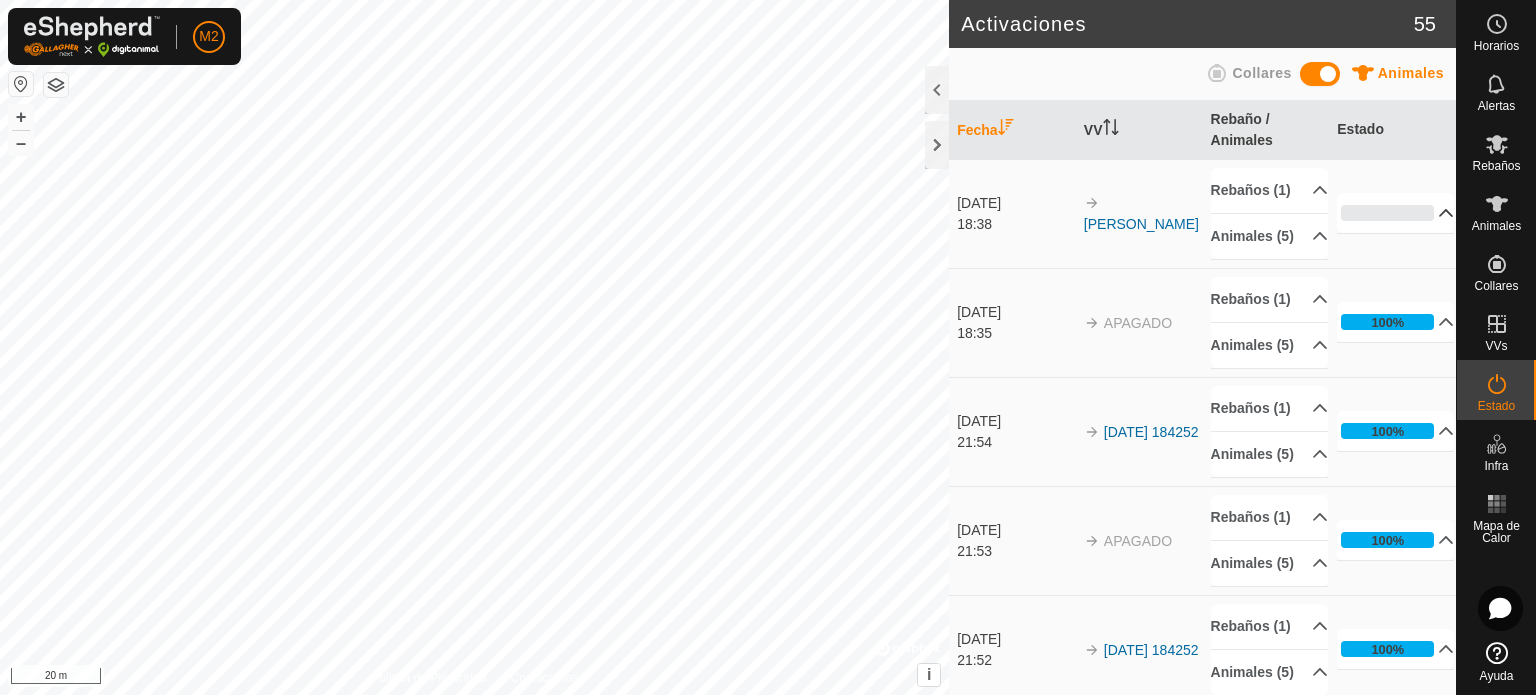 click on "0%" at bounding box center [1395, 213] 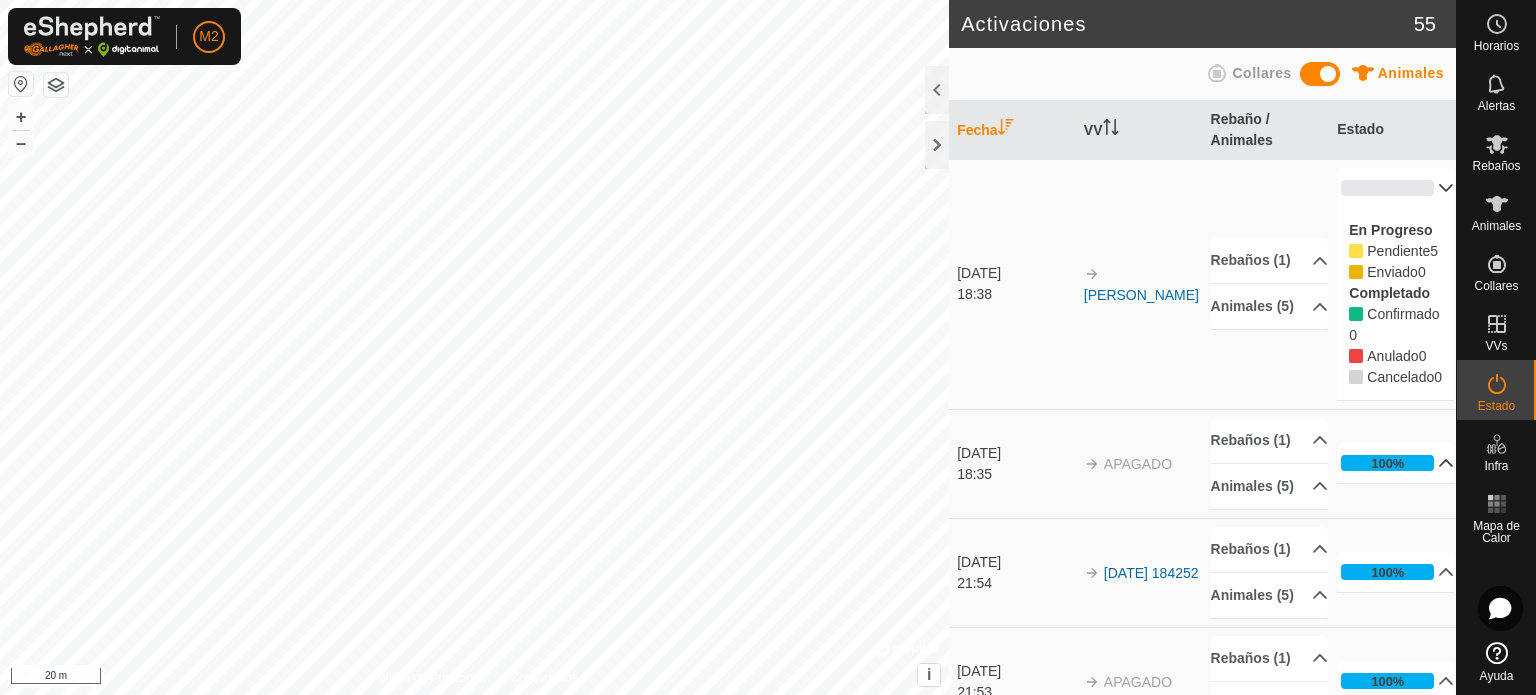 click on "100%" at bounding box center (1395, 463) 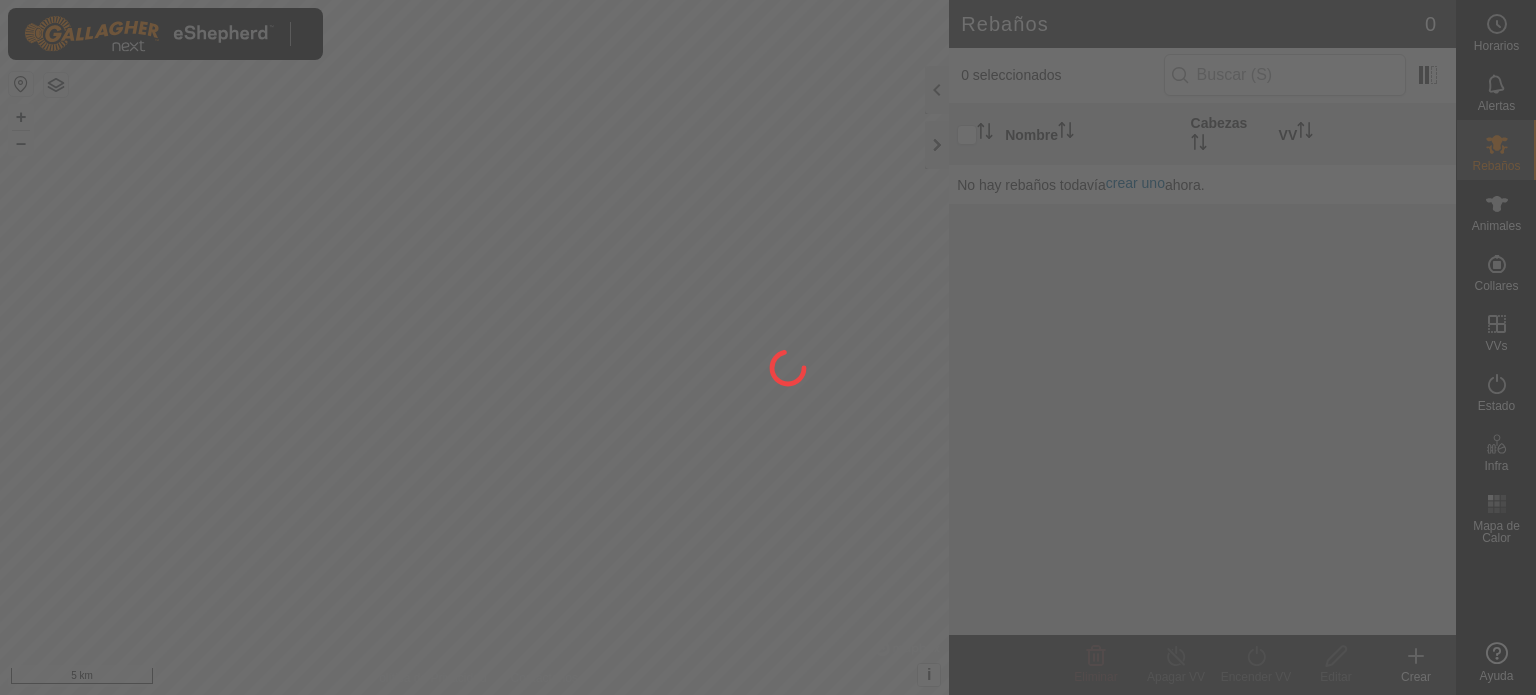 scroll, scrollTop: 0, scrollLeft: 0, axis: both 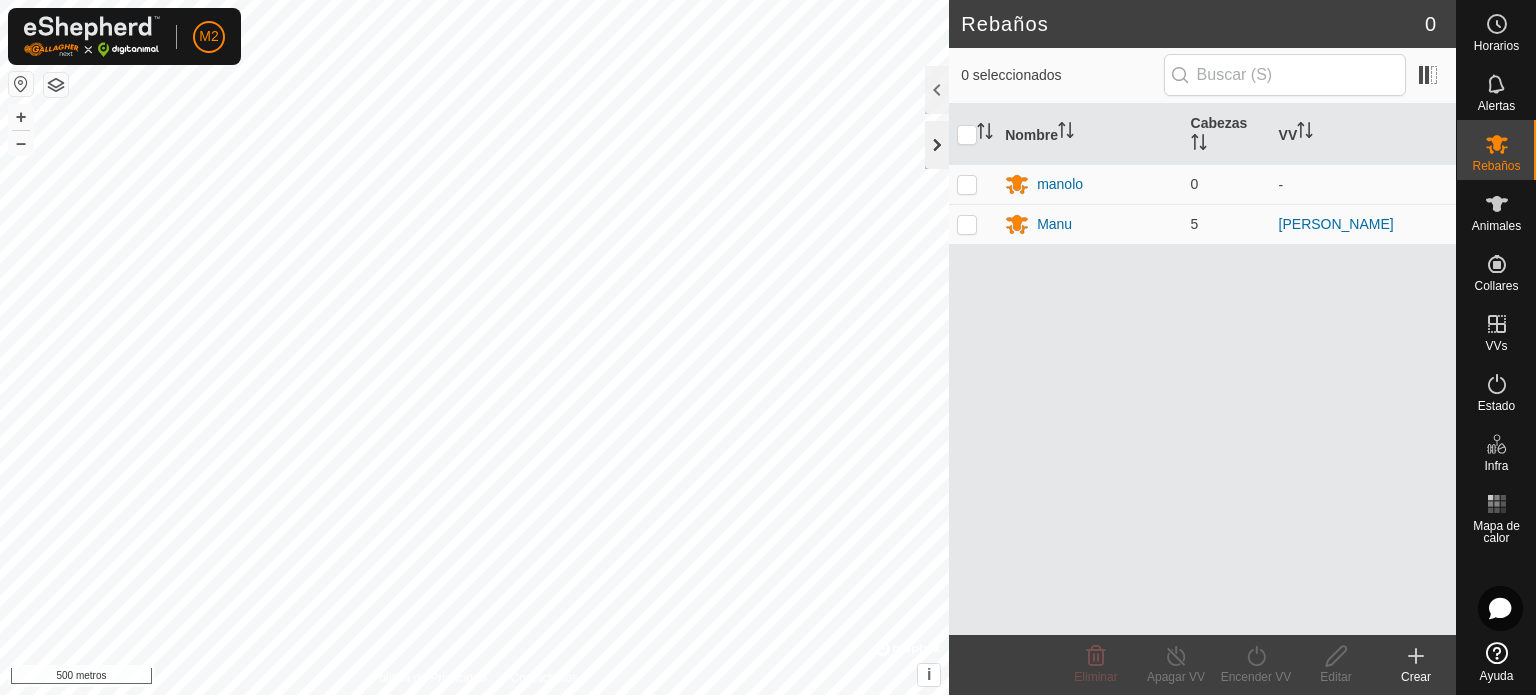 click 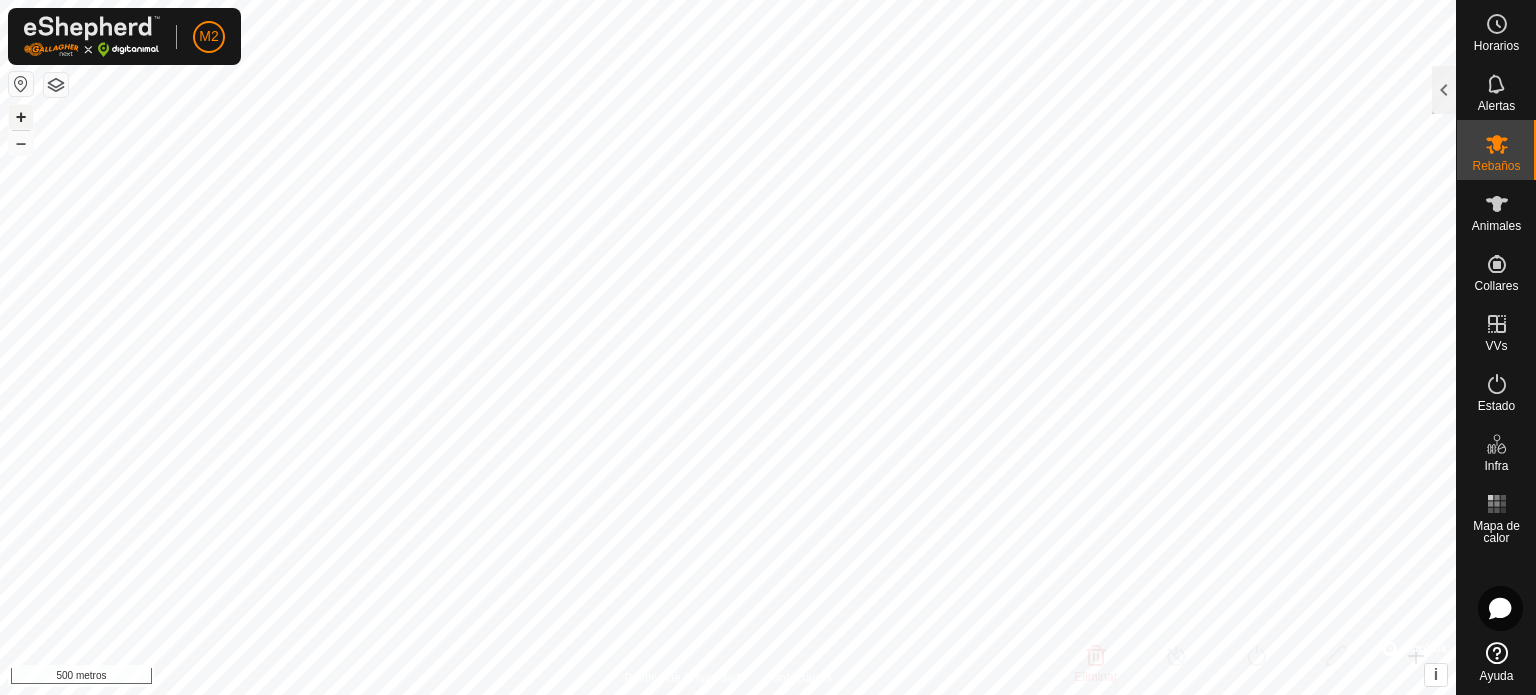 click on "+" at bounding box center (21, 117) 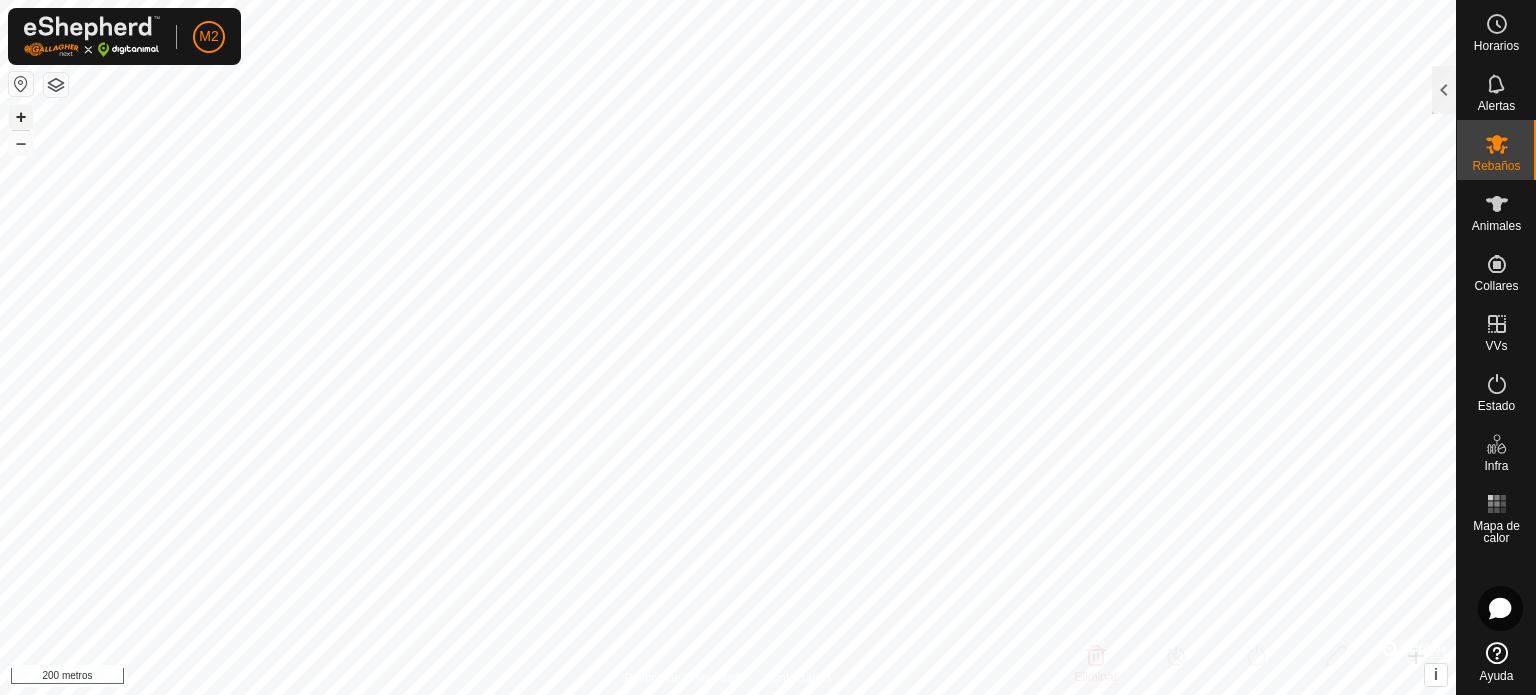 click on "+" at bounding box center (21, 117) 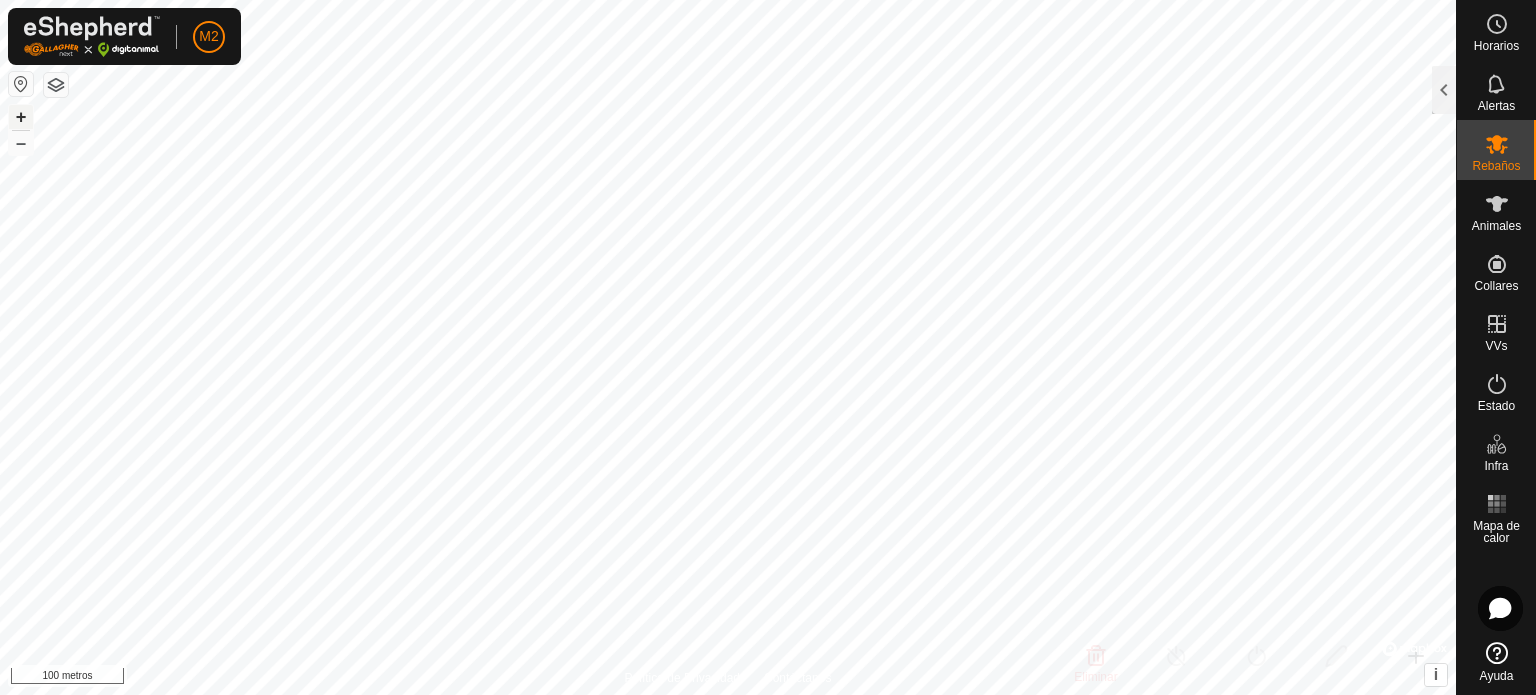 click on "+" at bounding box center [21, 116] 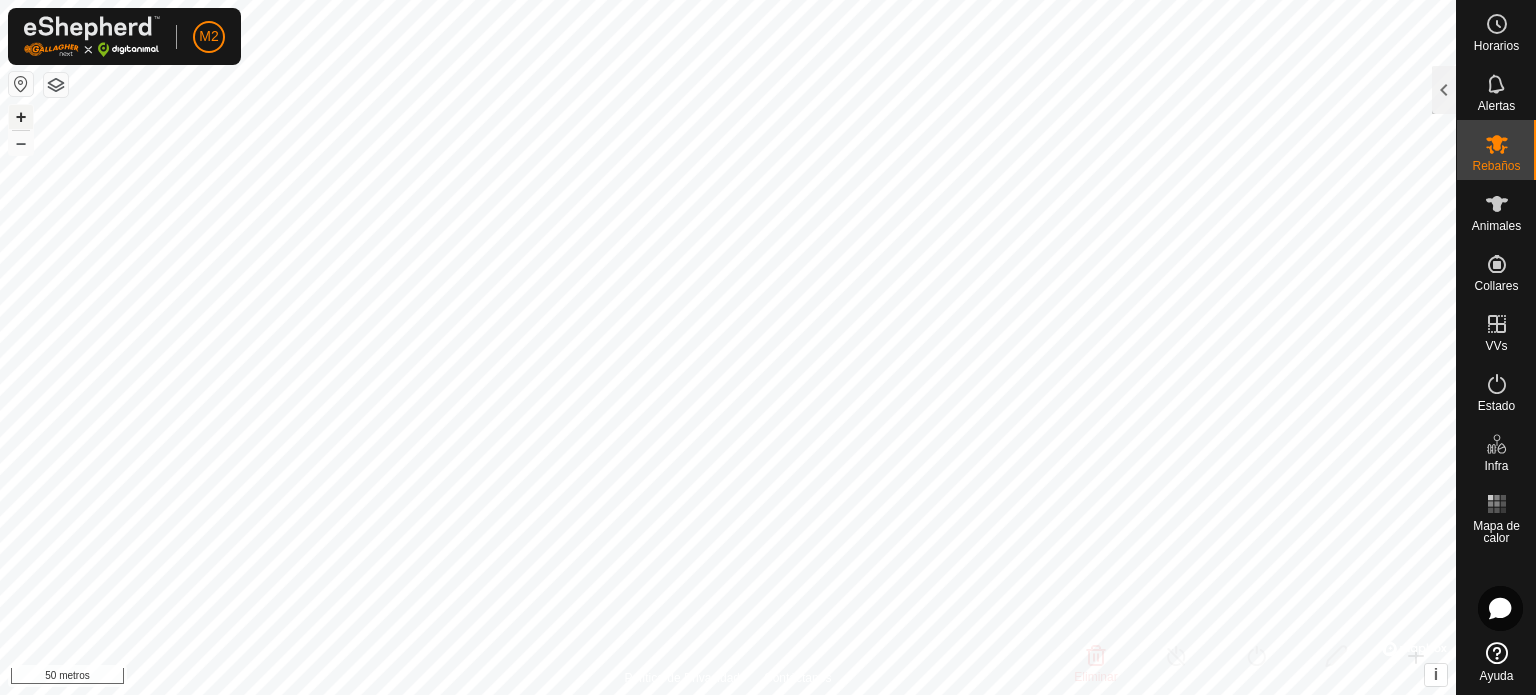 click on "+" at bounding box center [21, 116] 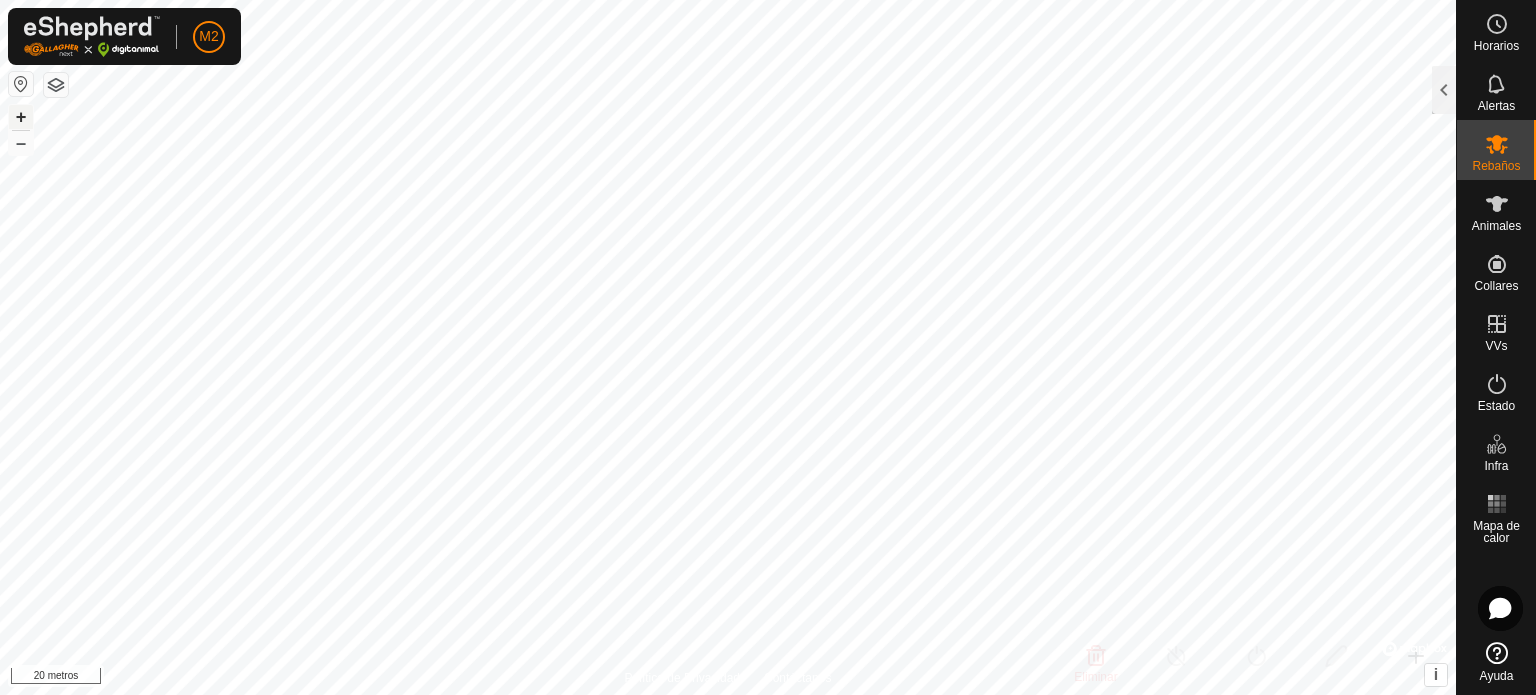 click on "+" at bounding box center (21, 117) 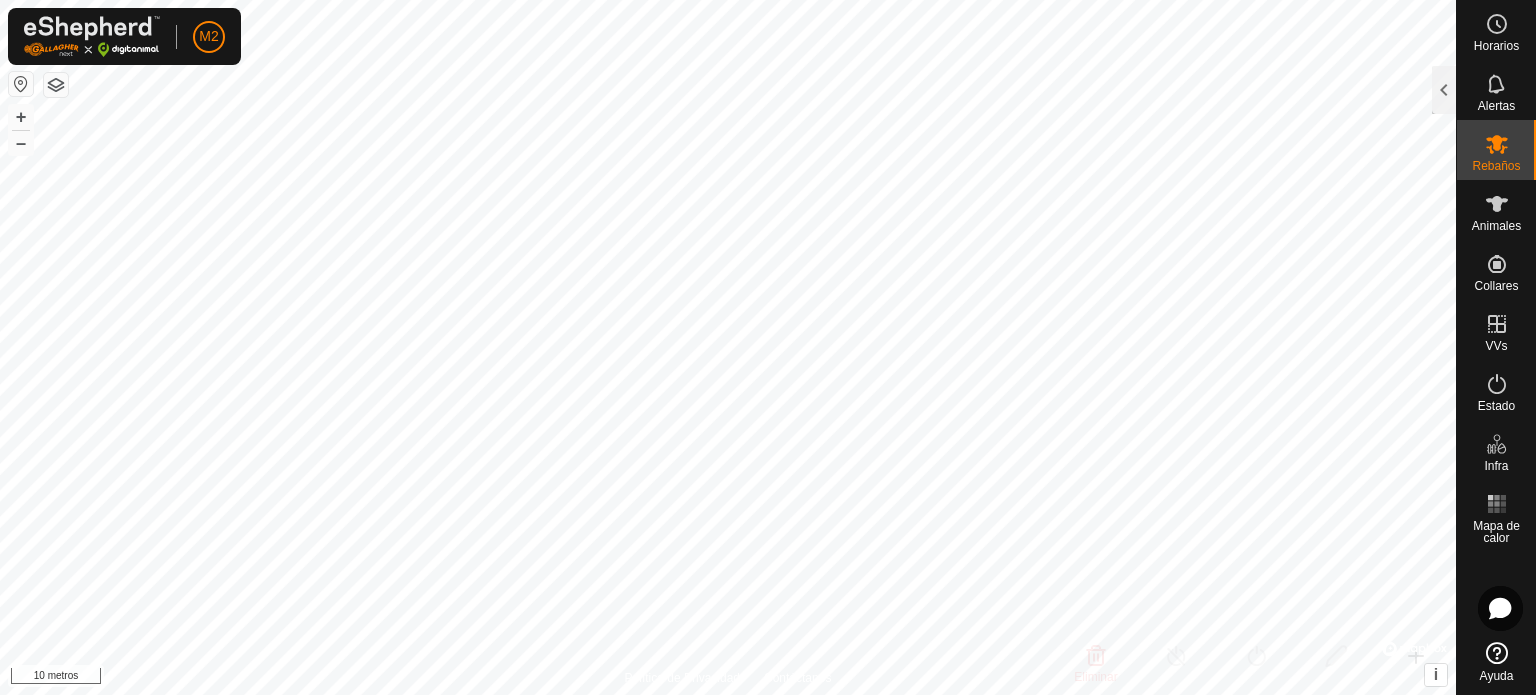 click on "M2 Horarios Alertas Rebaños Animales Collares VVs Estado Infra Mapa de calor Ayuda Rebaños 0 0 seleccionados Nombre [PERSON_NAME] manolo 0 - Manu 5 [PERSON_NAME] Eliminar Apagar VV Encender VV Editar Crear Política de Privacidad Contáctanos
Limosina
4202714653
manu
[DATE] 184252 + – ⇧ i ©  Mapbox , ©  OpenStreetMap ,  Improve this map 10 metros
Texto original Valora esta traducción Tu opinión servirá para ayudar a mejorar el Traductor de Google" at bounding box center (768, 347) 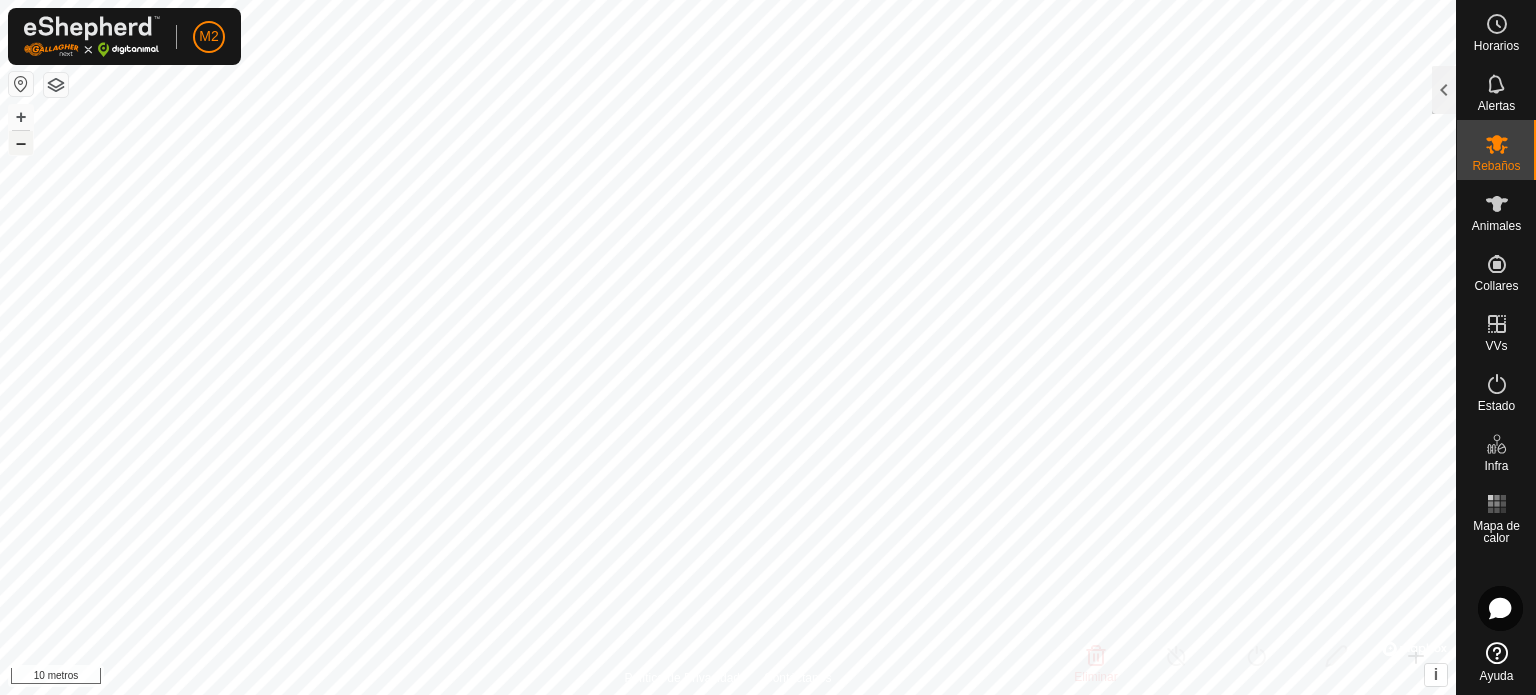 click on "–" at bounding box center (21, 142) 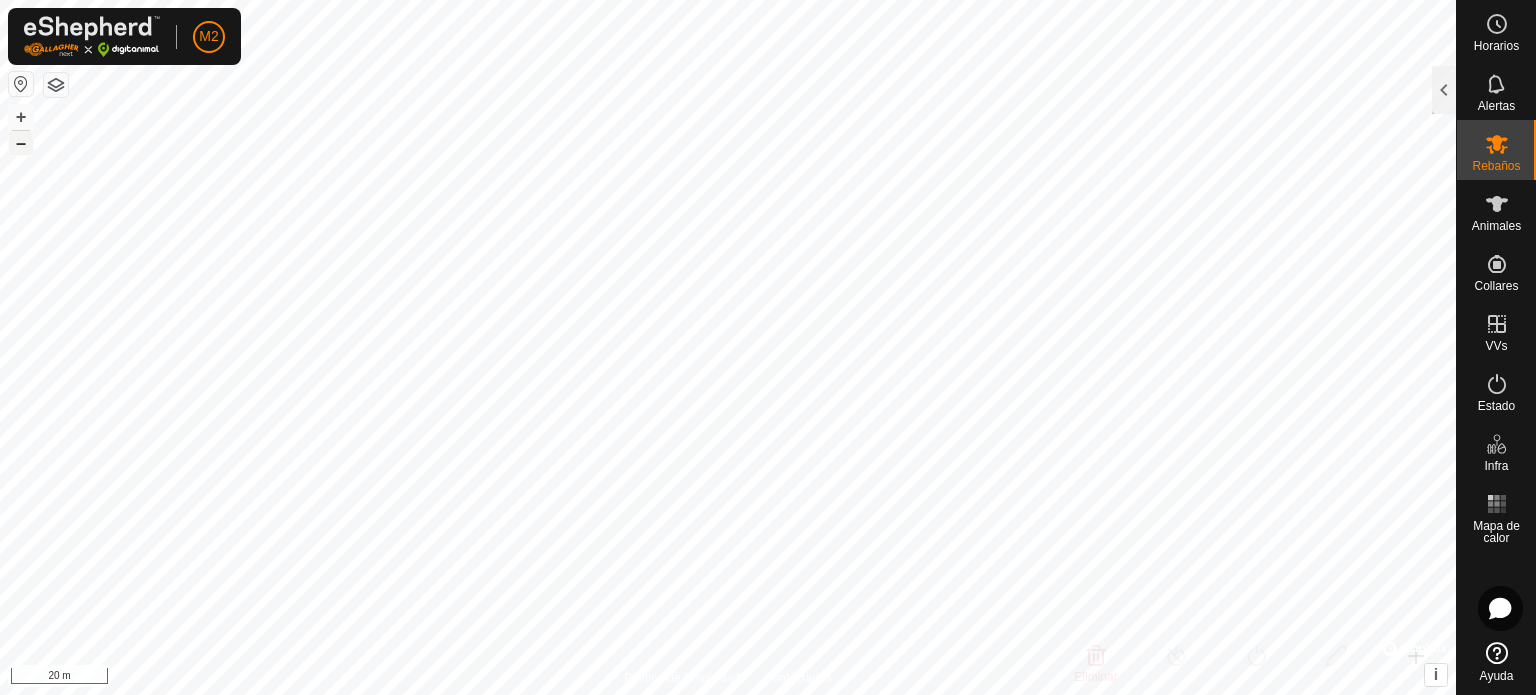 click on "–" at bounding box center [21, 142] 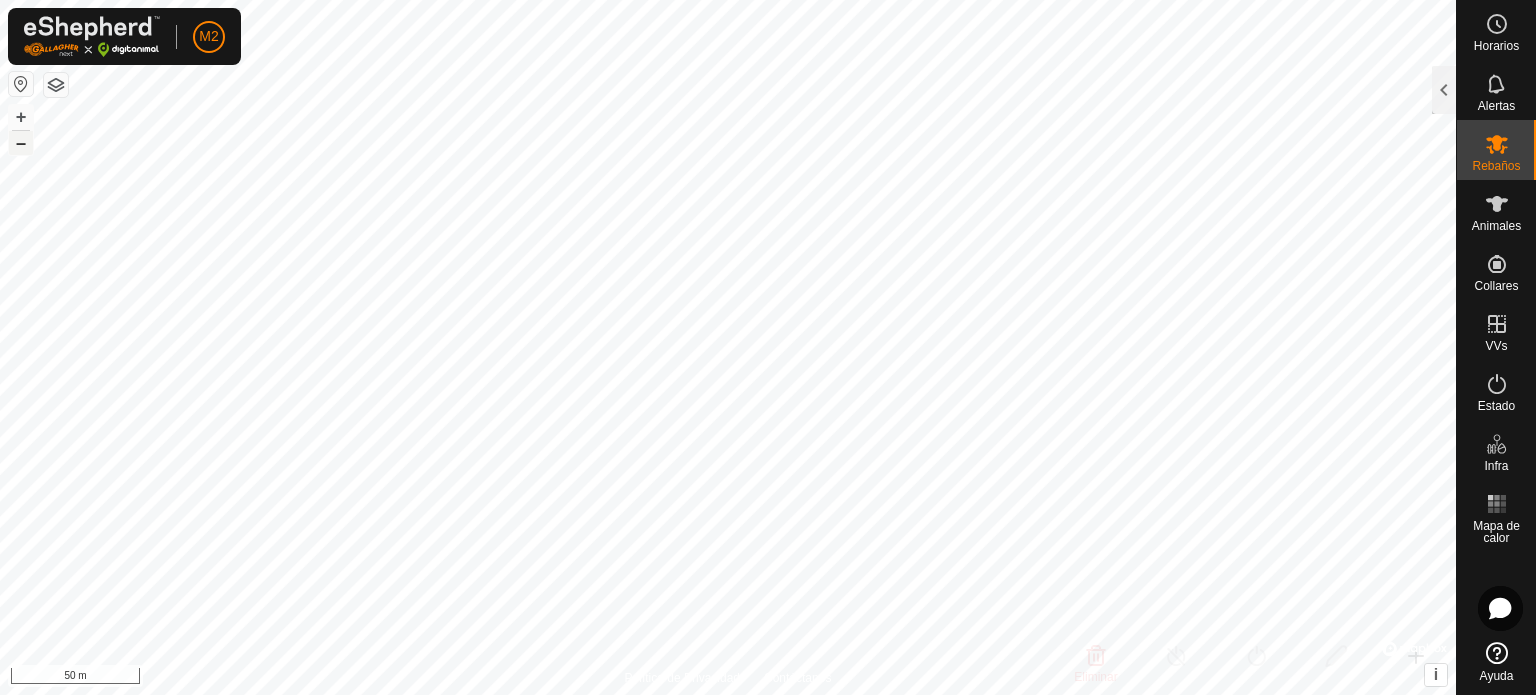 click on "–" at bounding box center (21, 142) 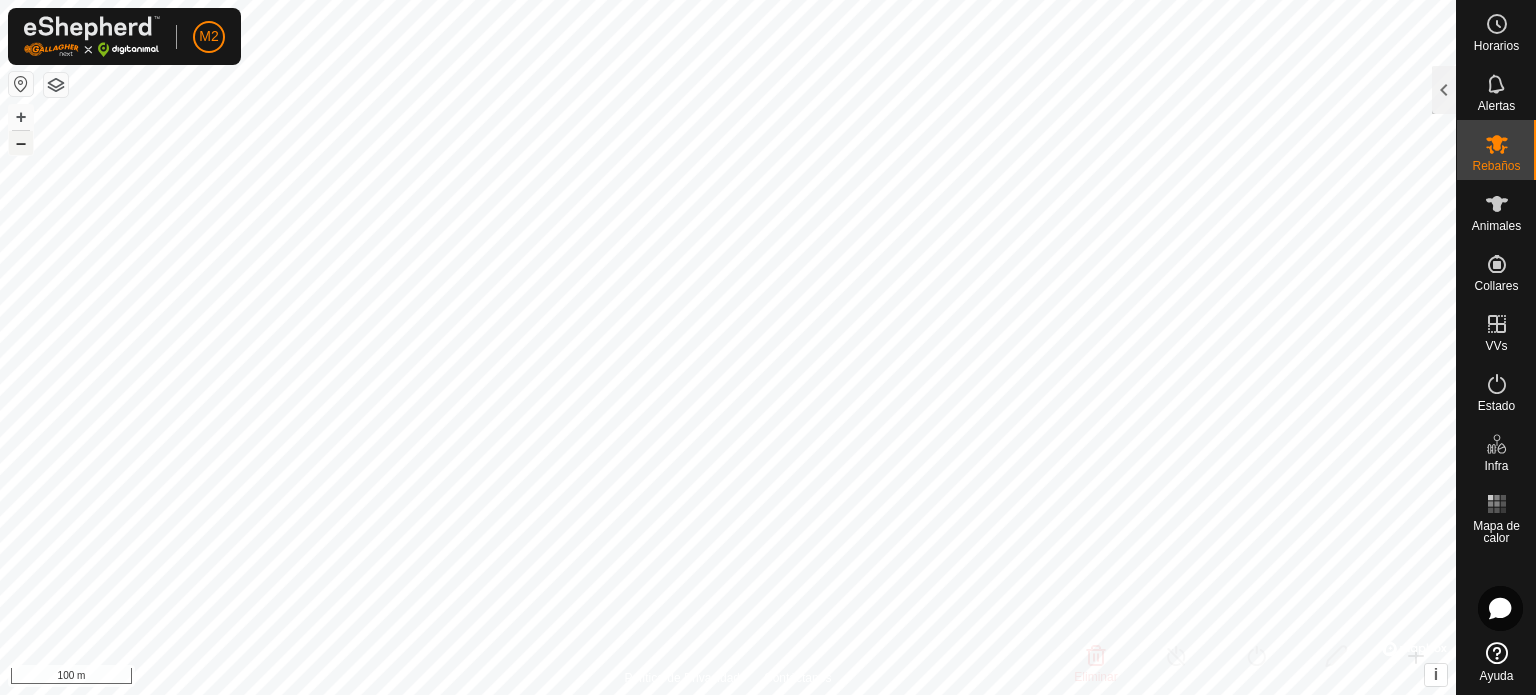 click on "–" at bounding box center (21, 142) 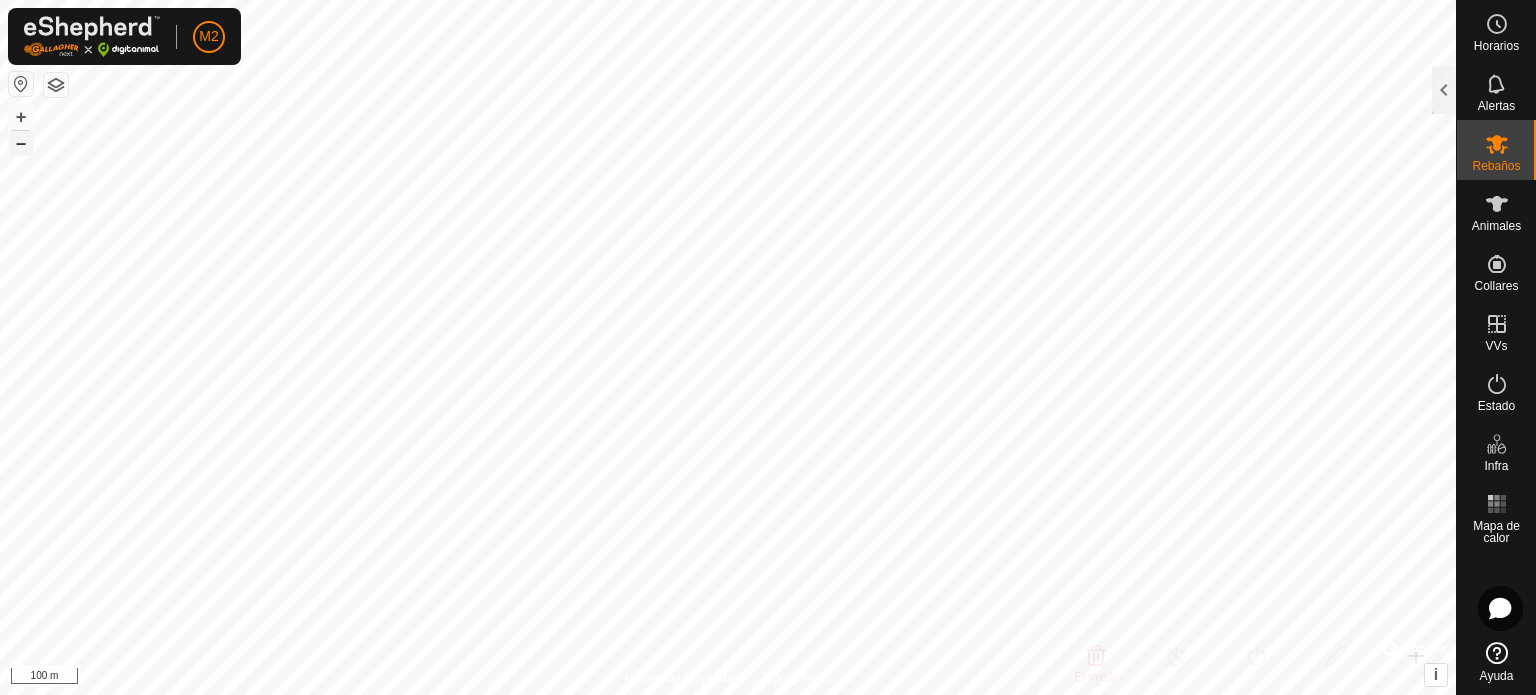 click on "–" at bounding box center [21, 142] 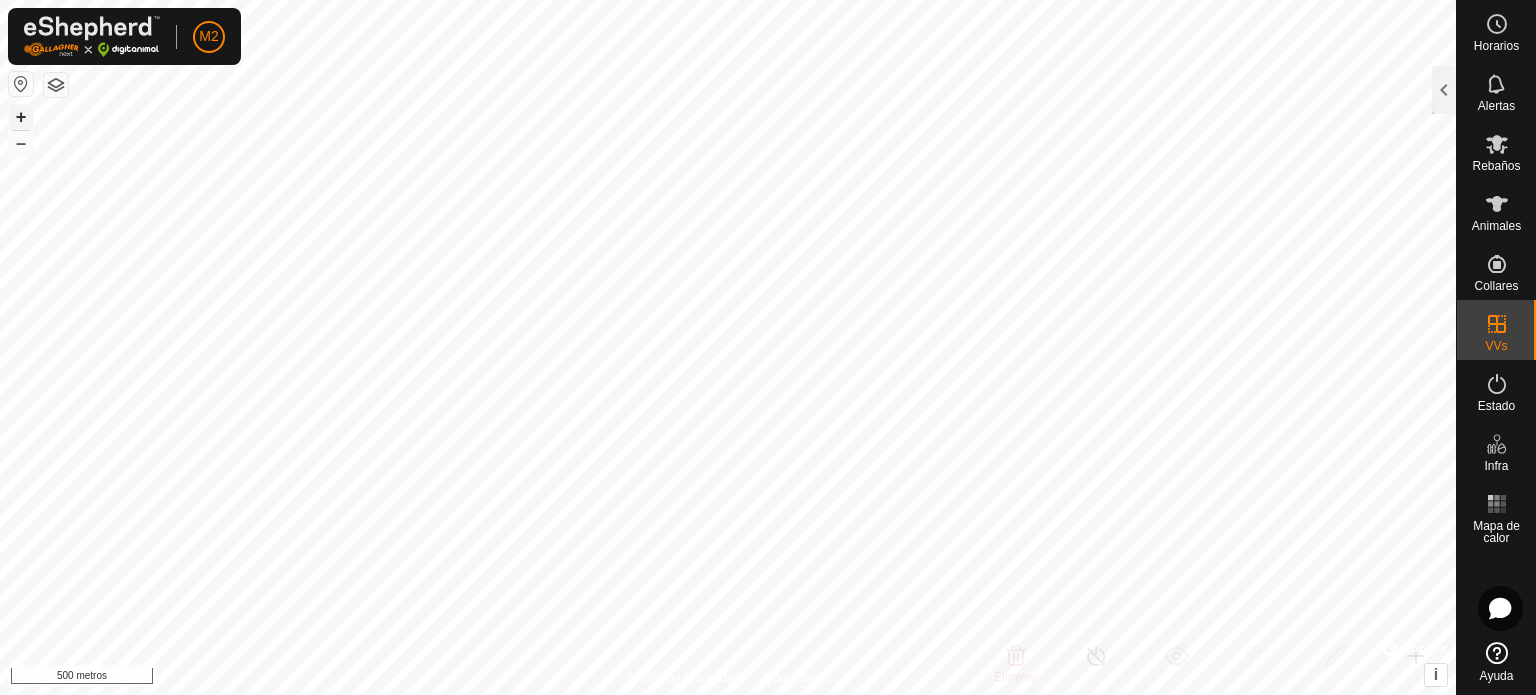 click on "+" at bounding box center [21, 117] 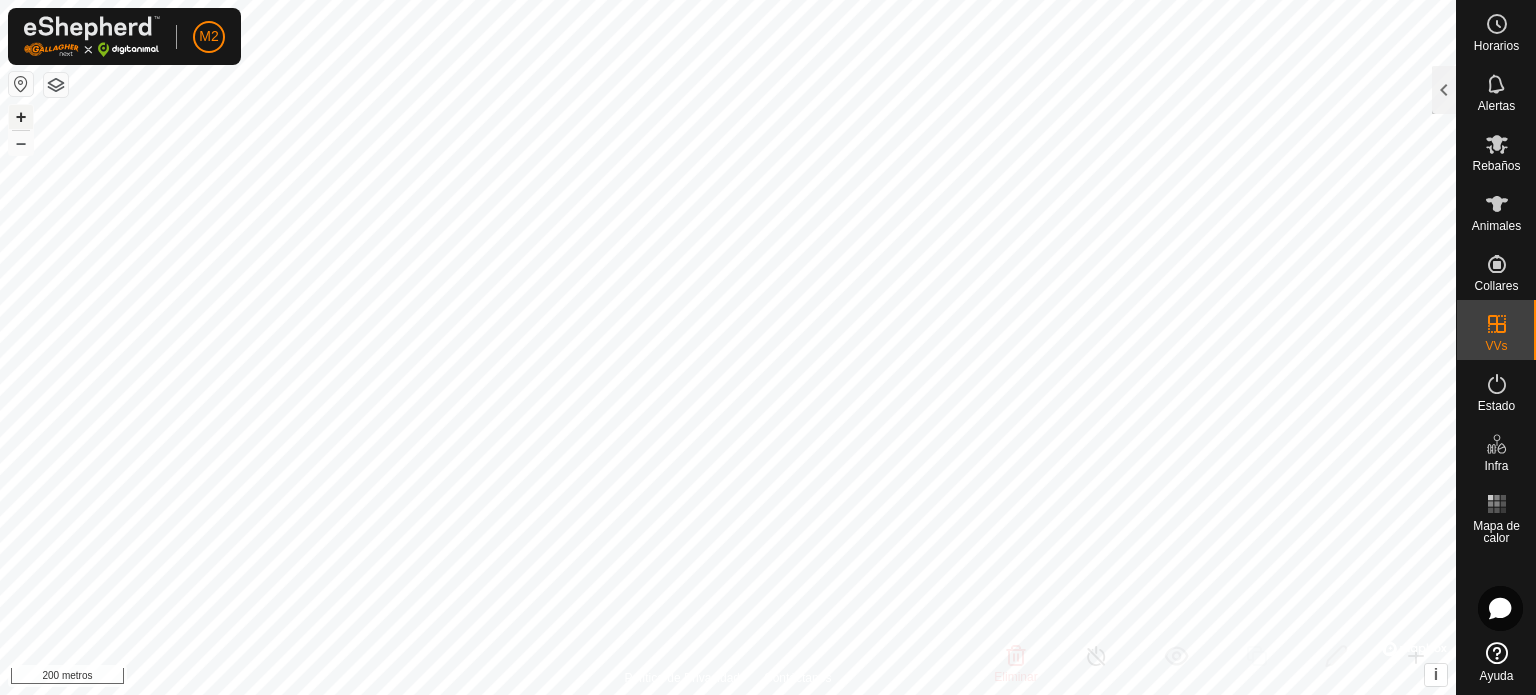 click on "+" at bounding box center (21, 116) 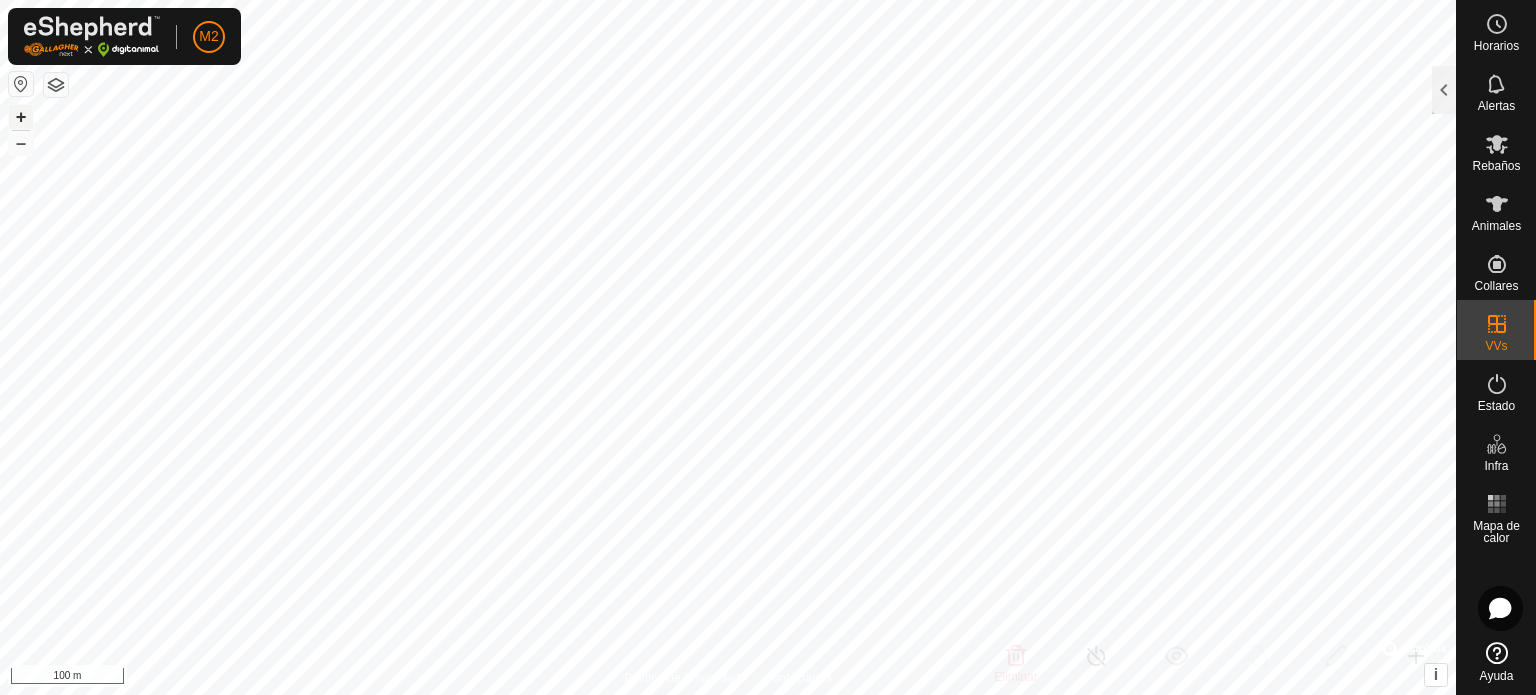click on "+" at bounding box center [21, 116] 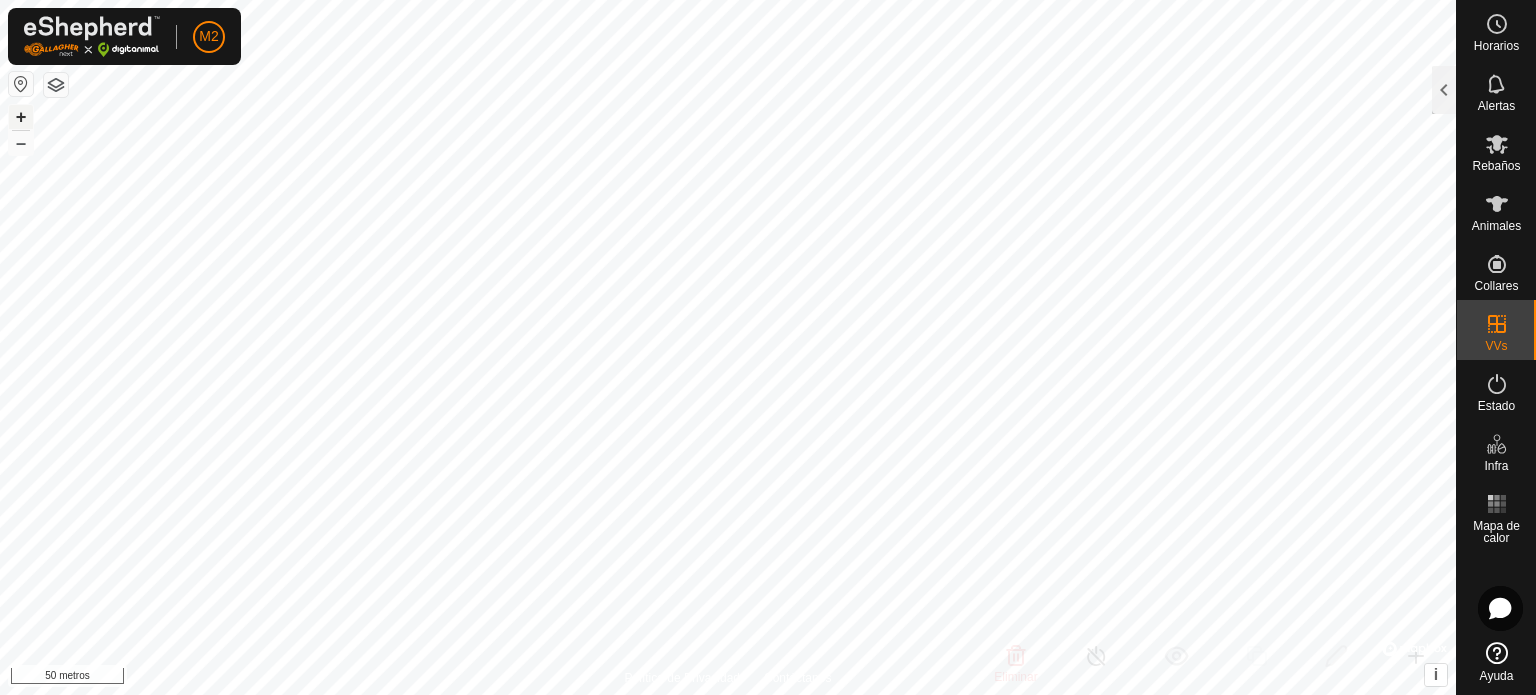 click on "+" at bounding box center [21, 116] 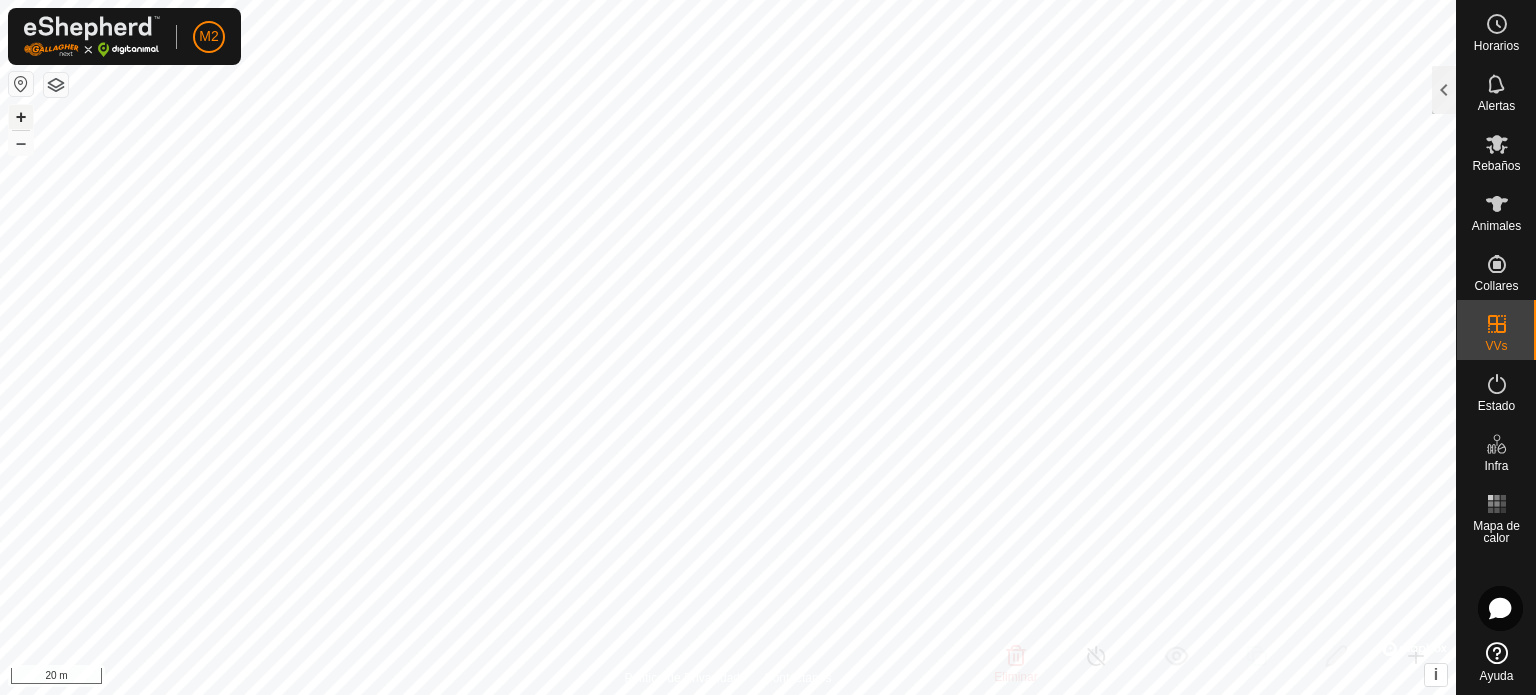 click on "+" at bounding box center (21, 116) 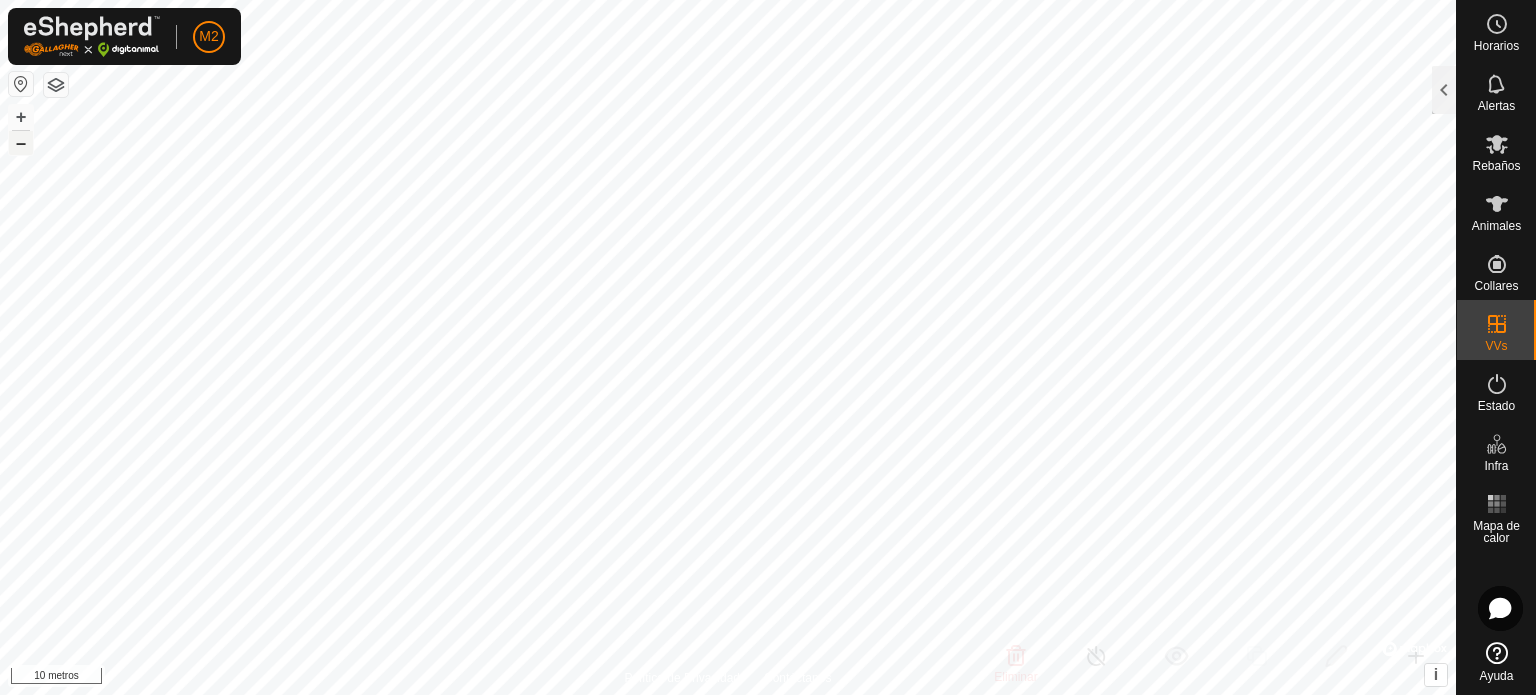click on "–" at bounding box center (21, 142) 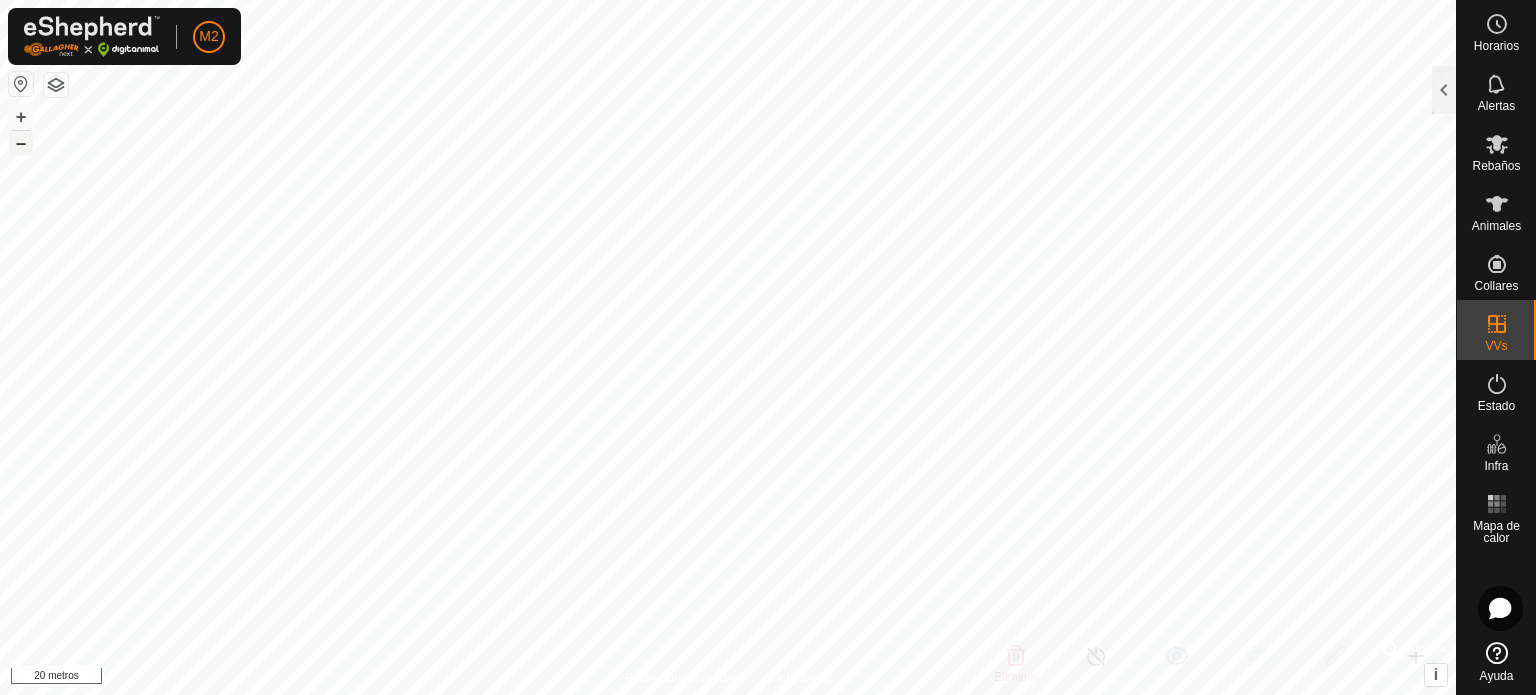 click on "–" at bounding box center [21, 142] 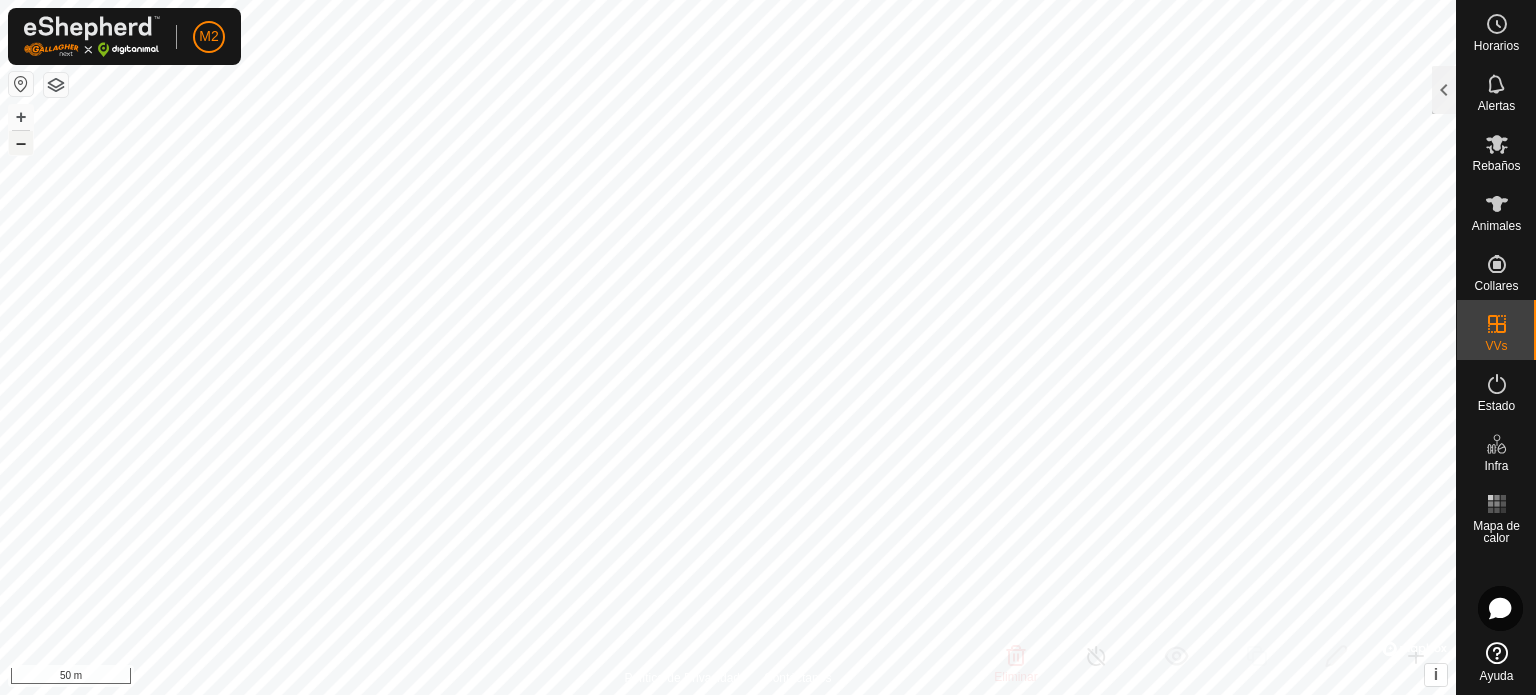 click on "–" at bounding box center [21, 142] 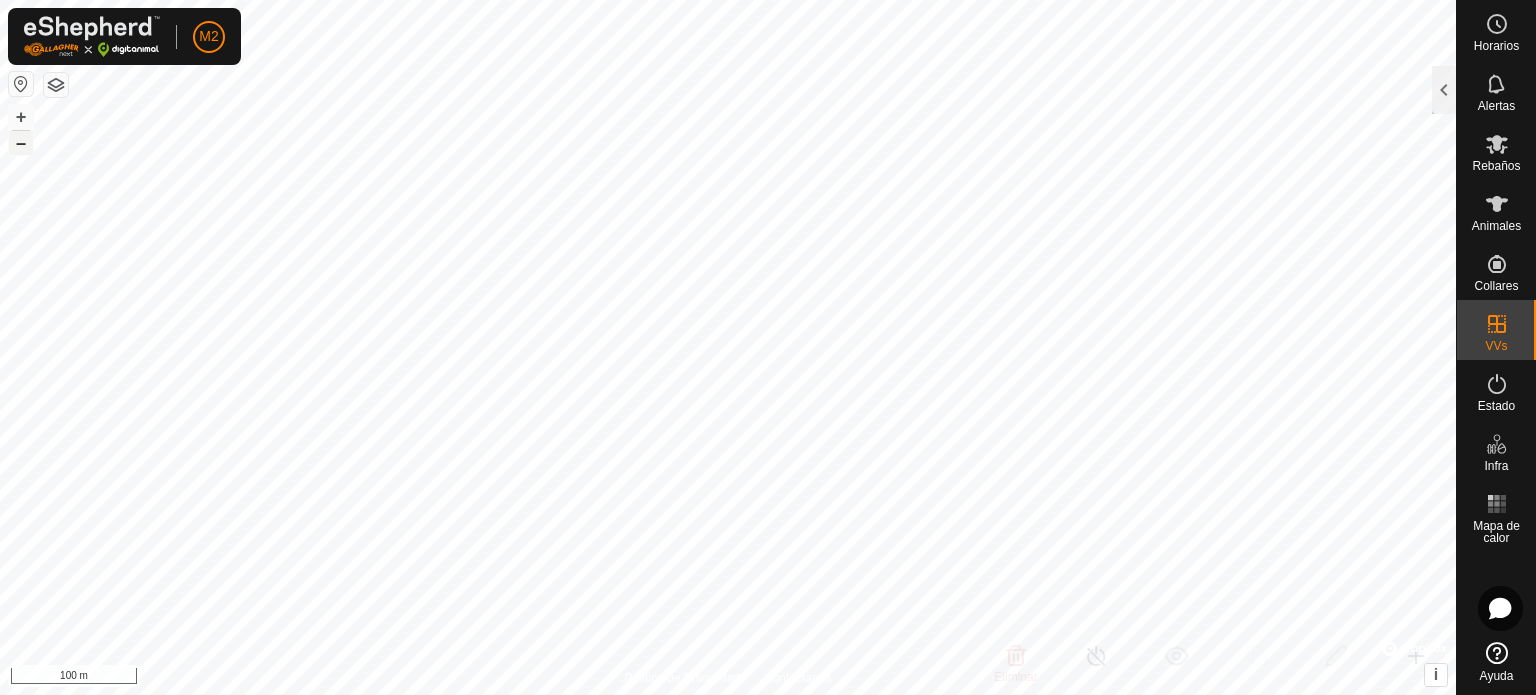 click on "–" at bounding box center [21, 142] 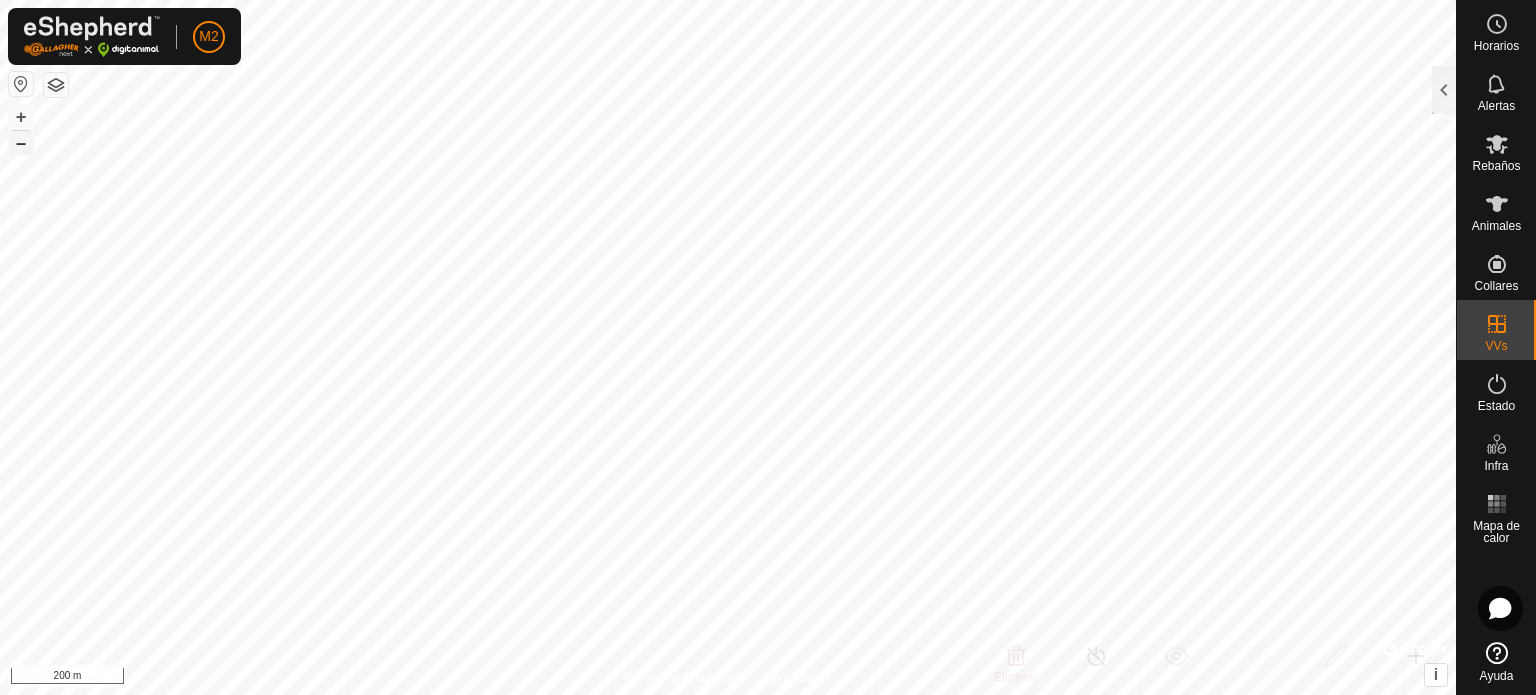 click on "–" at bounding box center (21, 142) 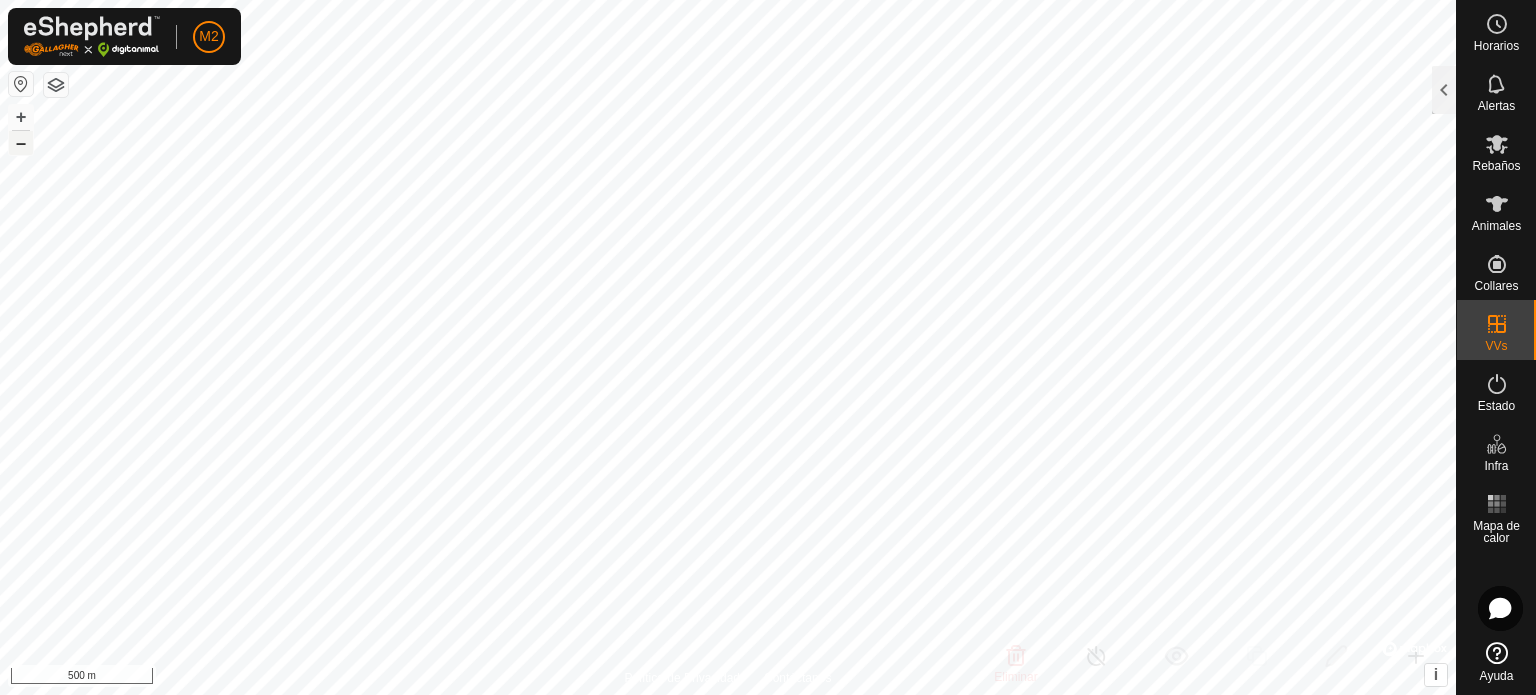 click on "–" at bounding box center [21, 142] 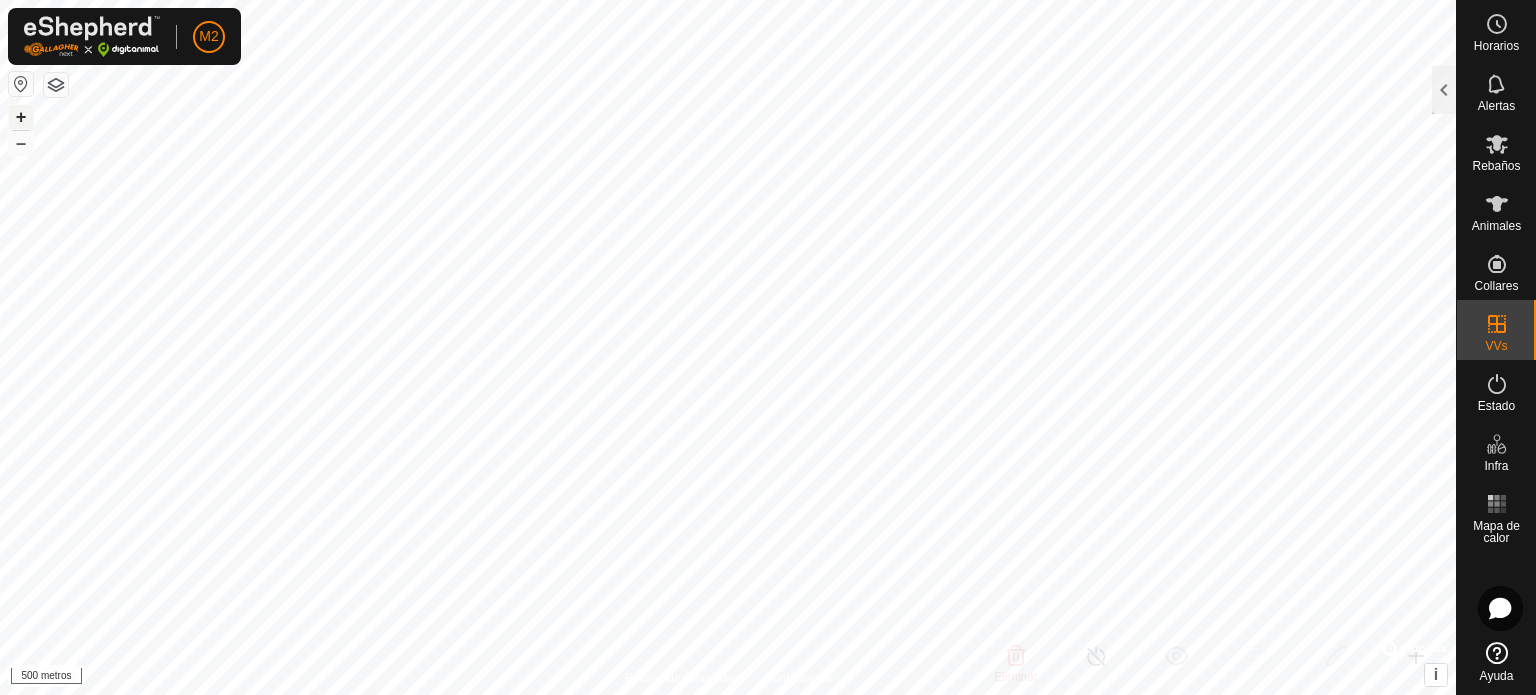 click on "+" at bounding box center [21, 116] 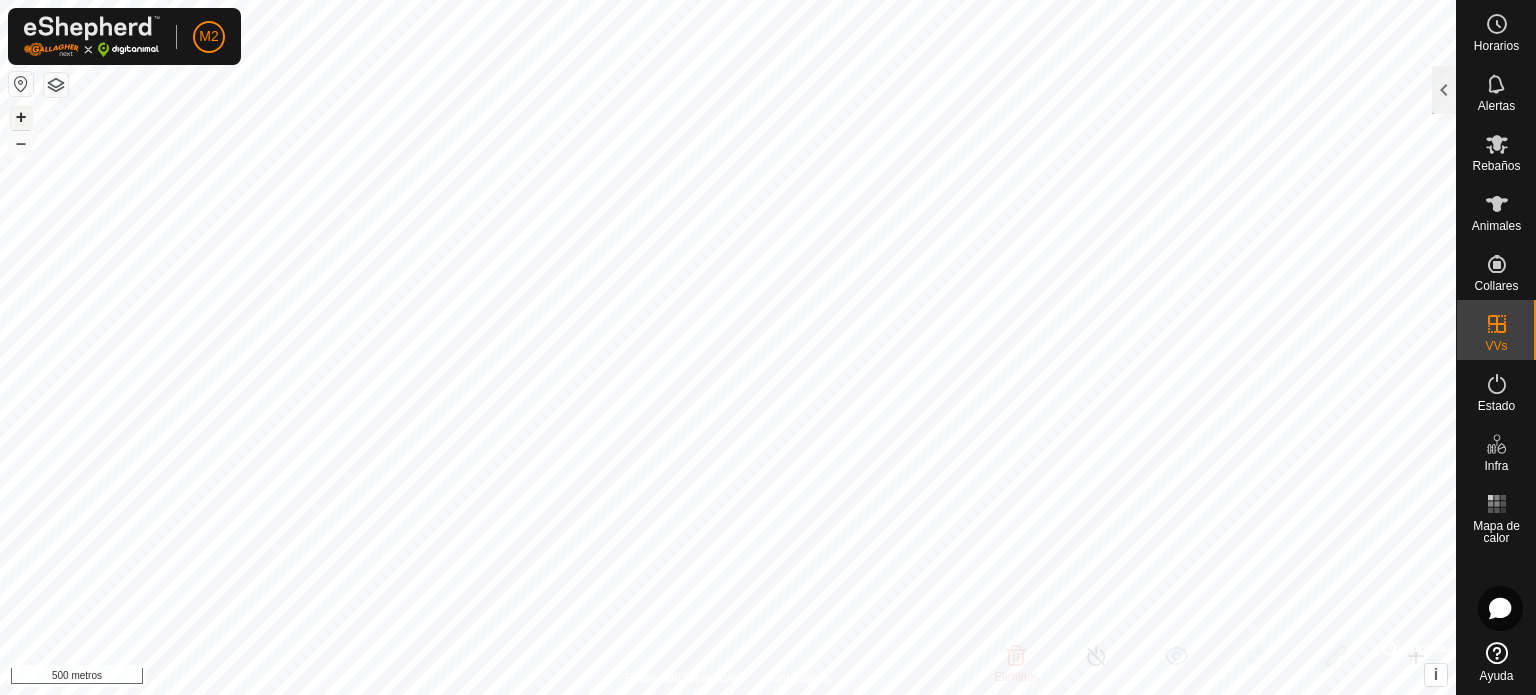 click on "+" at bounding box center [21, 116] 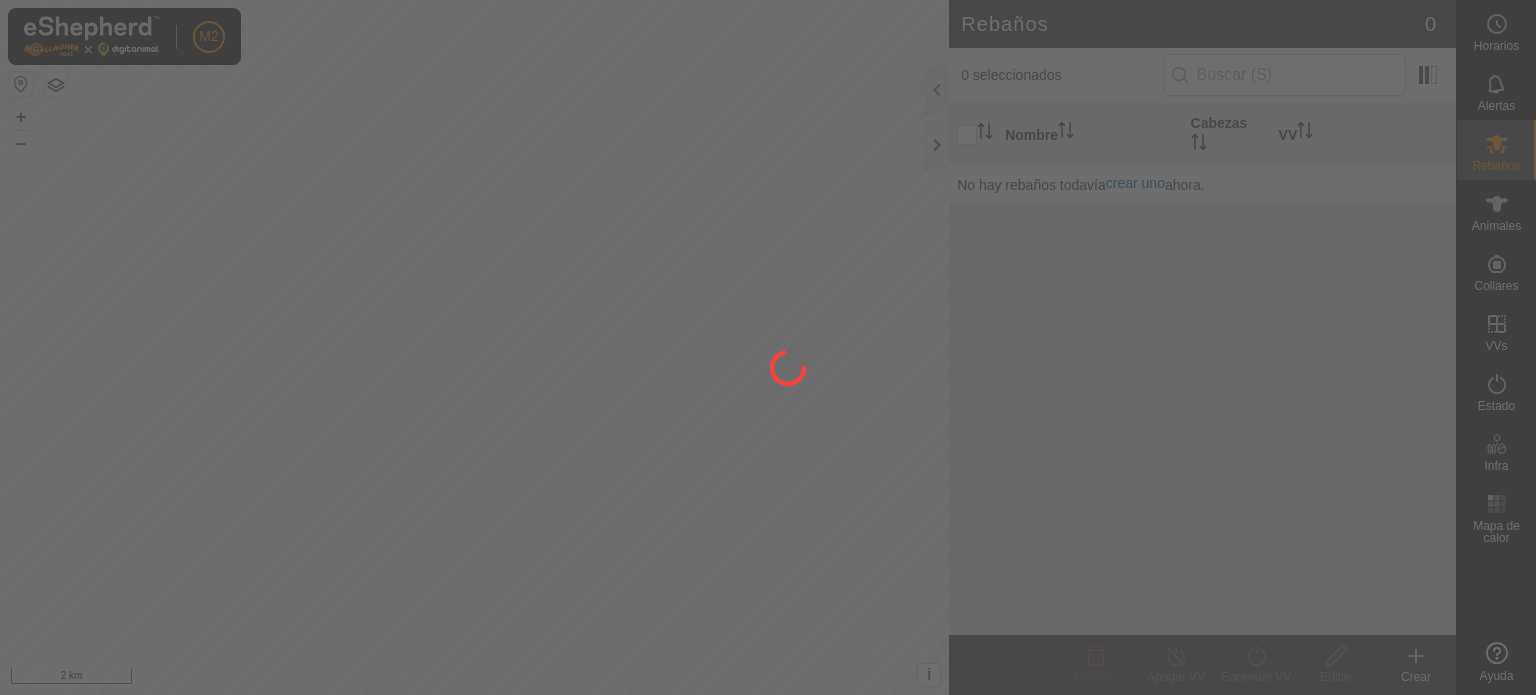 scroll, scrollTop: 0, scrollLeft: 0, axis: both 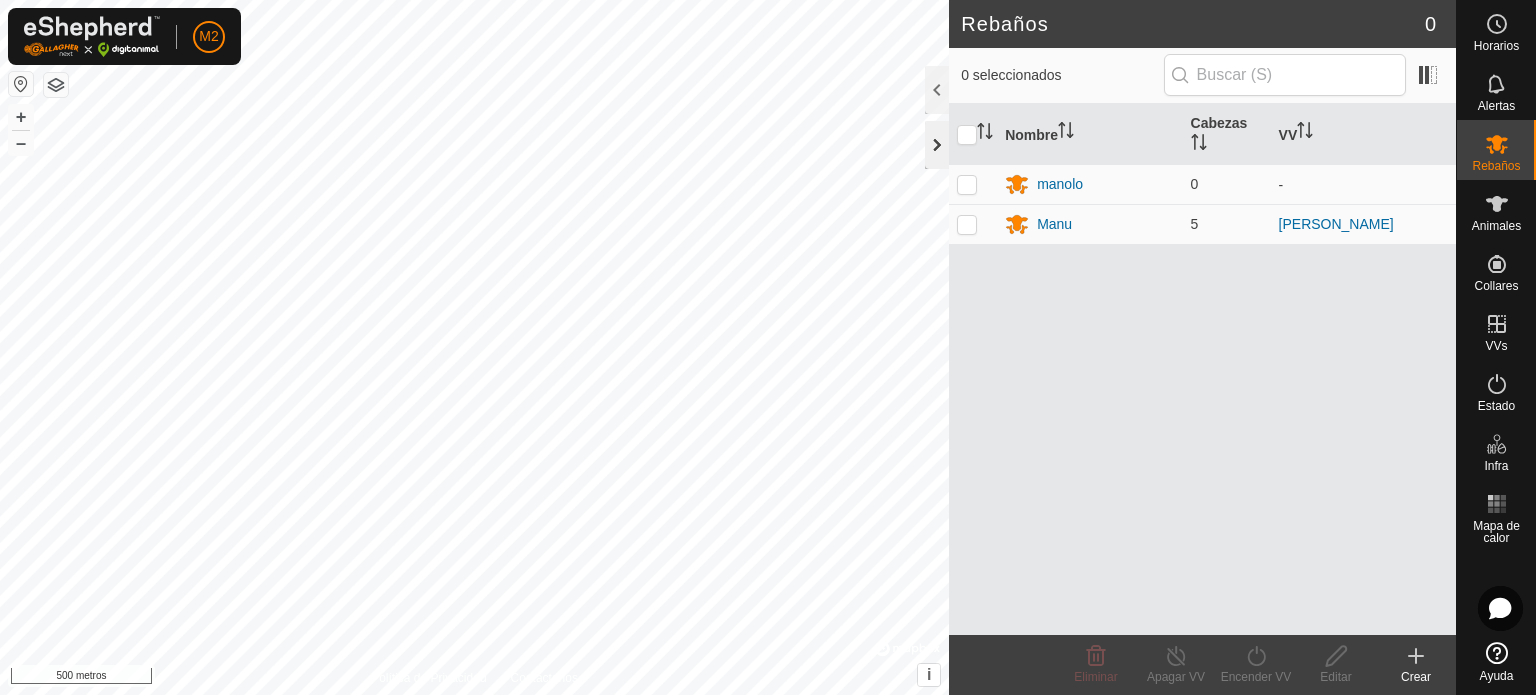 click 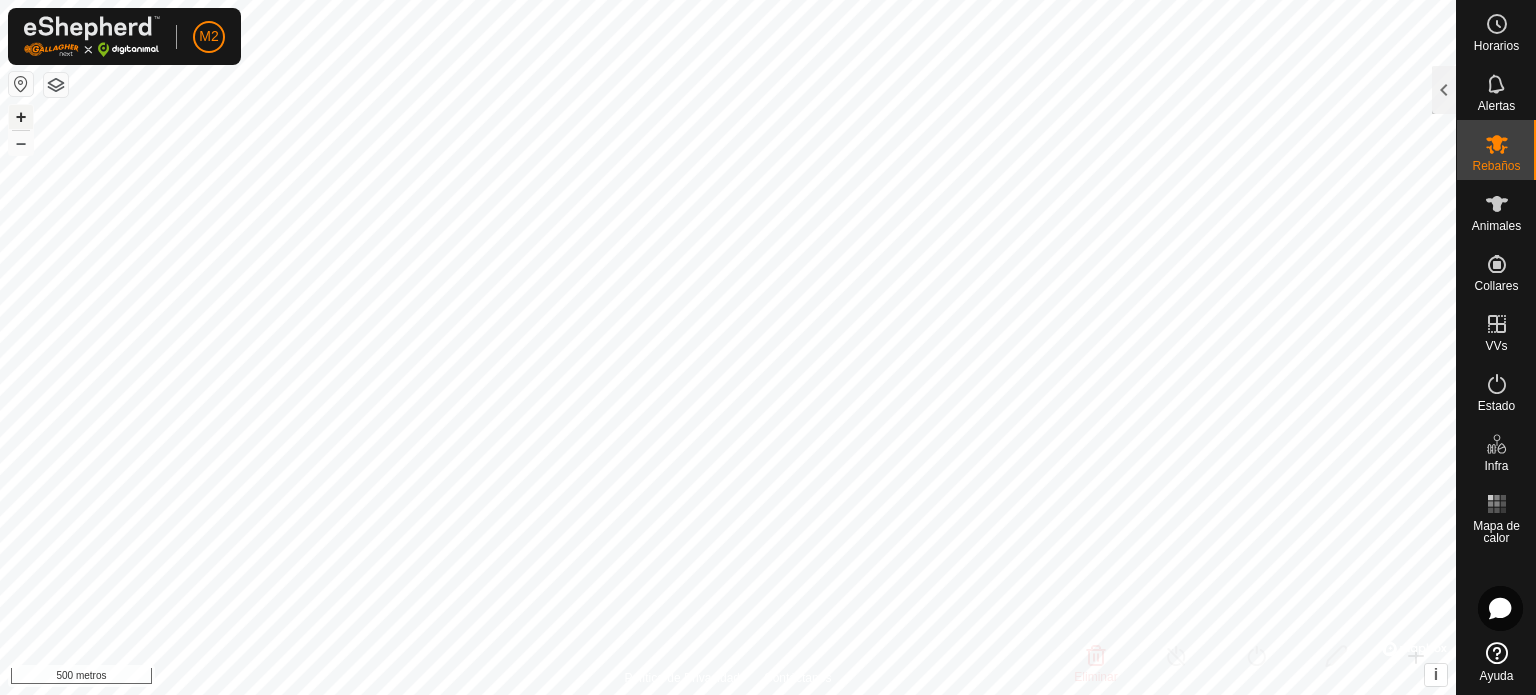 click on "+" at bounding box center (21, 116) 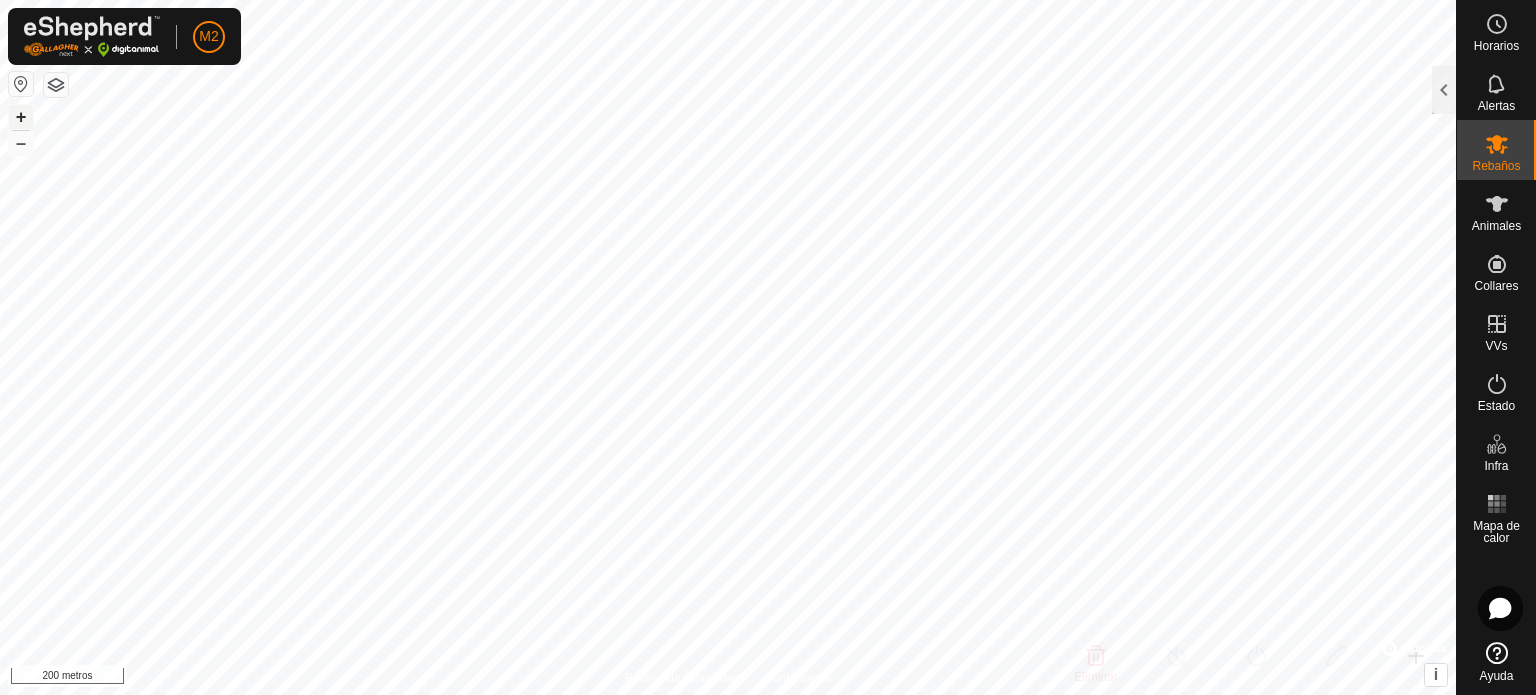 click on "+" at bounding box center (21, 116) 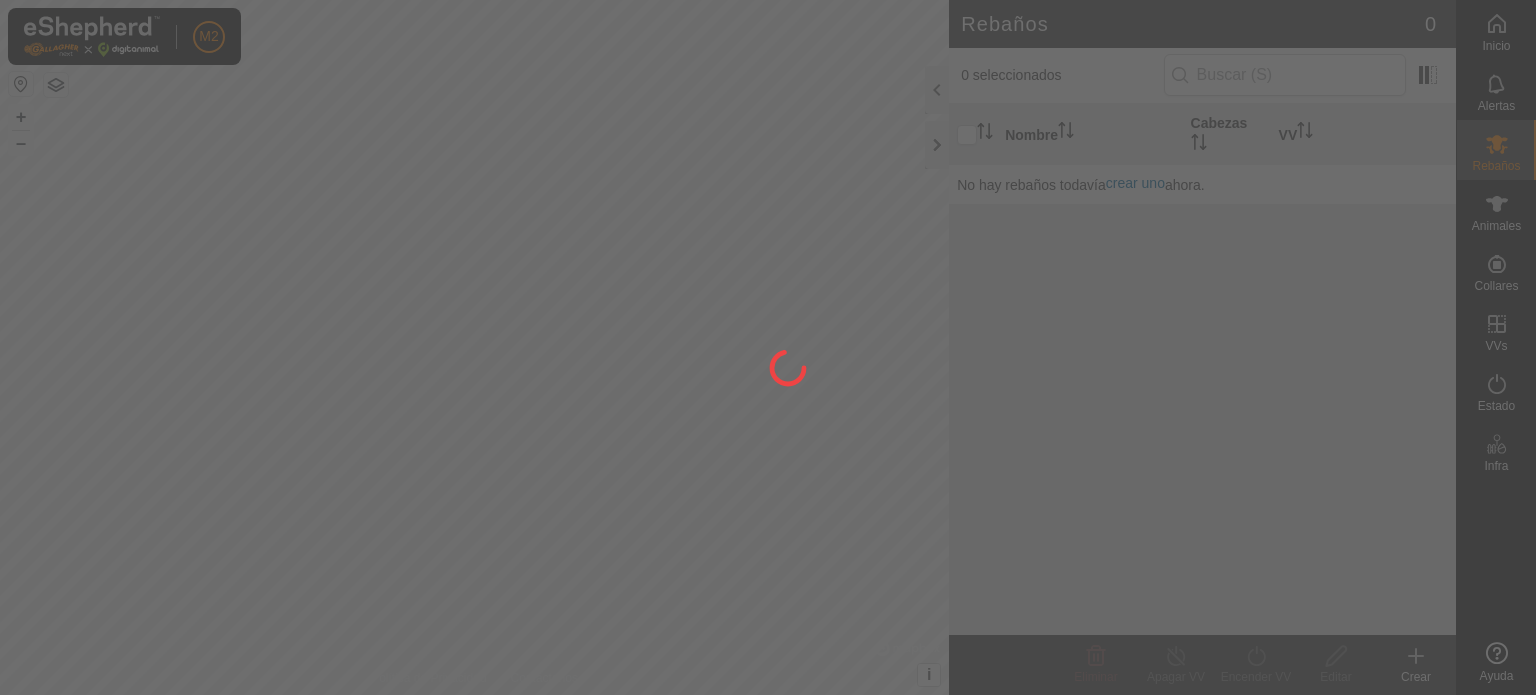 scroll, scrollTop: 0, scrollLeft: 0, axis: both 